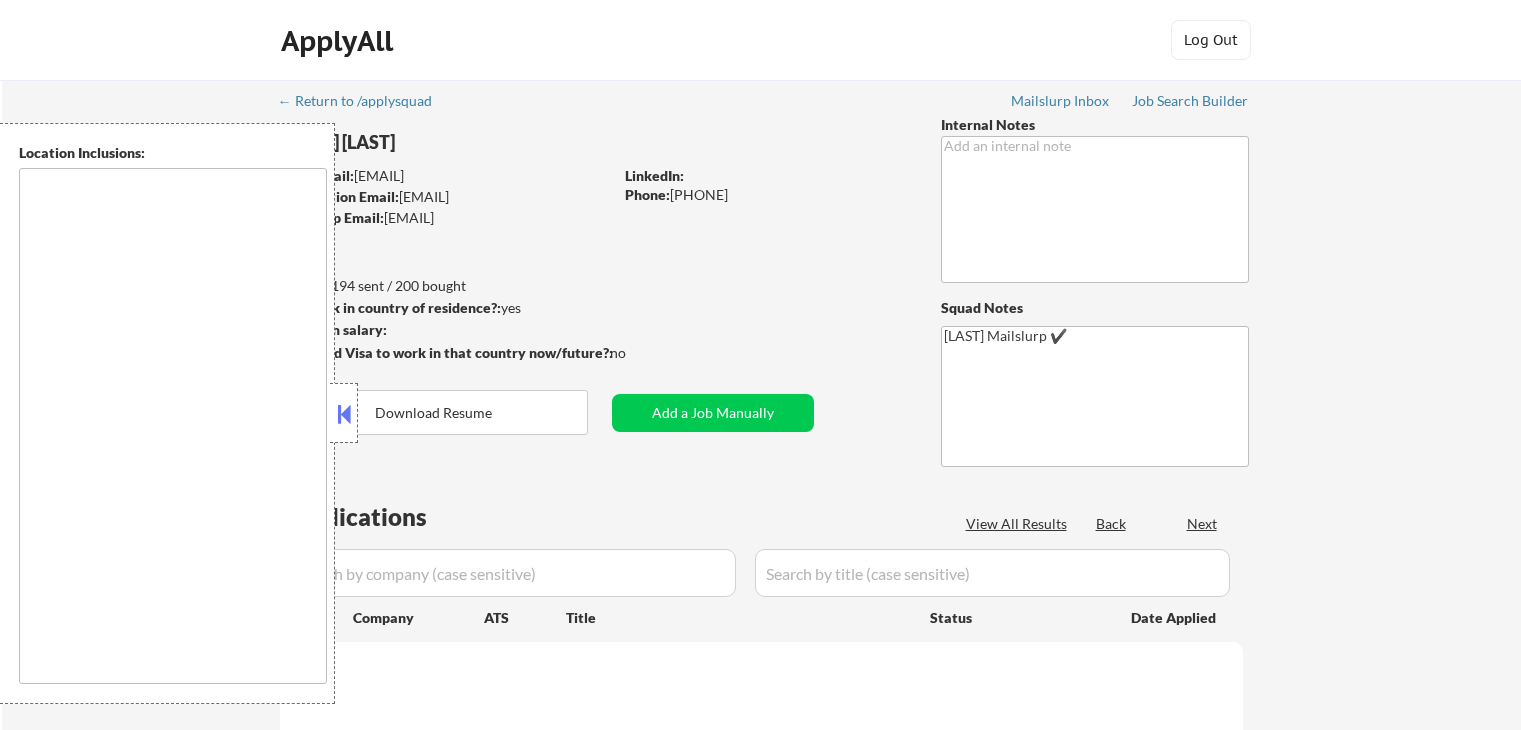scroll, scrollTop: 0, scrollLeft: 0, axis: both 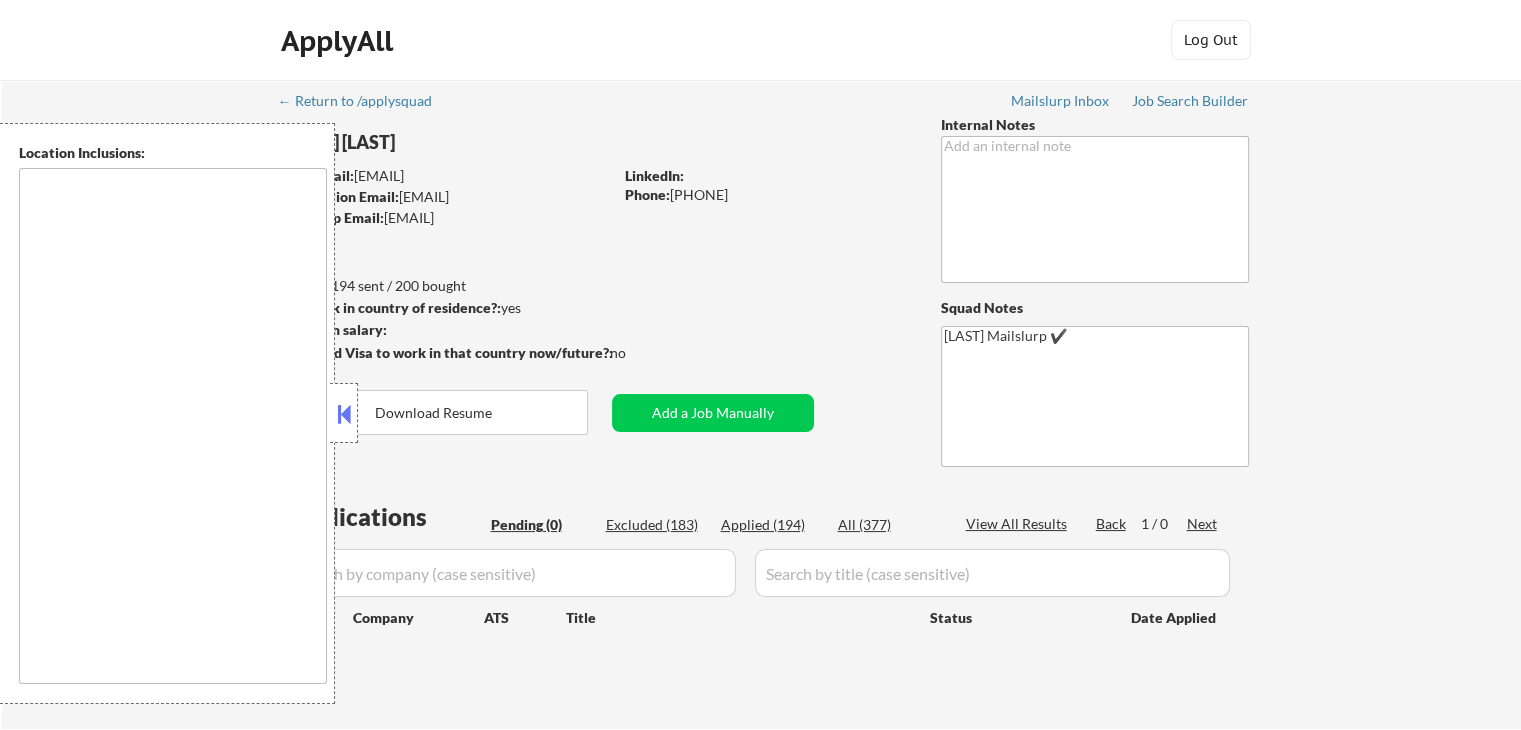 type on "It seems there might be a misunderstanding with the location "global" as it doesn't correspond to a specific geographic area. However, if you are looking for major global cities that are significant economic hubs and could be considered as "global" cities, here is a list of such cities: [CITY], [STATE] [CITY], [STATE] [CITY], [STATE] [CITY], [STATE] [CITY], [STATE] [CITY], [STATE] [CITY], [STATE] [CITY], [STATE] [CITY], [STATE] [CITY], [STATE] [CITY], [STATE] [CITY], [STATE] [CITY], [STATE] [CITY], [STATE] [CITY], [STATE] [CITY], [STATE] [CITY], [STATE] If you meant a specific location within the United States or another specific area, please provide more details so I can assist you better. remote" 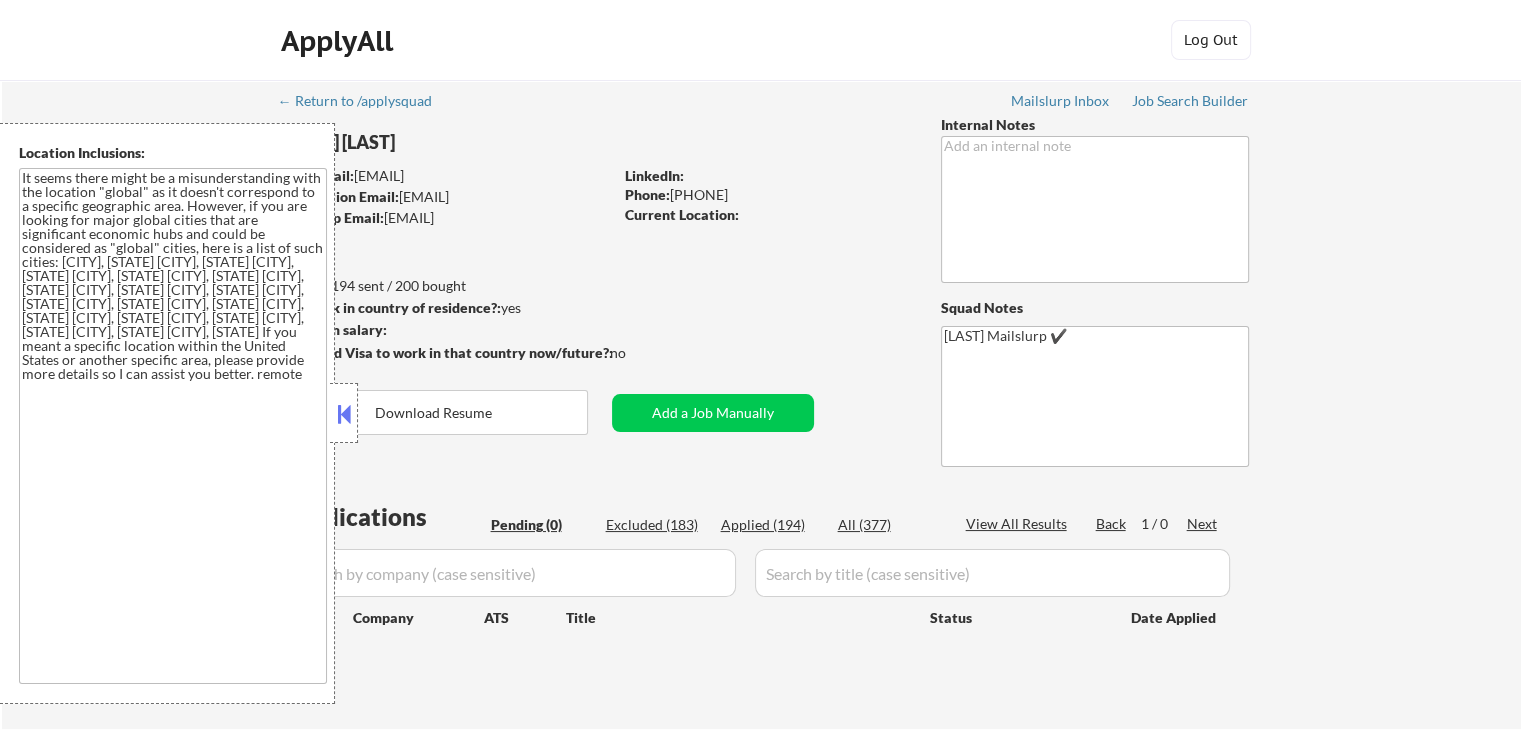 click at bounding box center [344, 414] 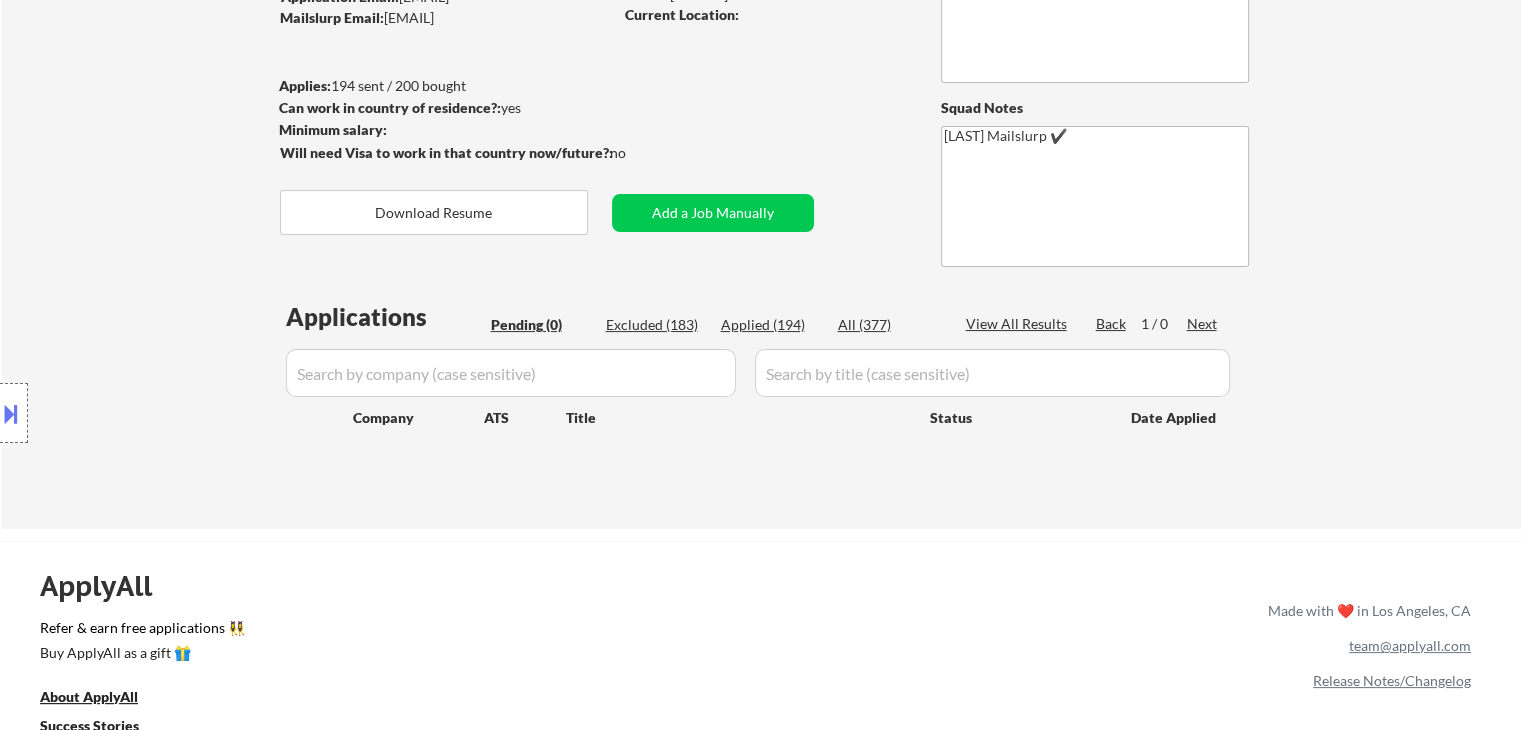 click on "Location Inclusions: It seems there might be a misunderstanding with the location "global" as it doesn't correspond to a specific geographic area. However, if you are looking for major global cities that are significant economic hubs and could be considered as "global" cities, here is a list of such cities: New York, [STATE] London, UK Tokyo, Japan Paris, France Hong Kong, China Singapore, Singapore Los Angeles, [STATE] Chicago, [STATE] Shanghai, China Beijing, China Dubai, UAE Sydney, Australia Frankfurt, Germany Toronto, Canada San Francisco, [STATE] Amsterdam, Netherlands Seoul, South Korea Zurich, Switzerland Madrid, Spain Milan, Italy If you meant a specific location within the United States or another specific area, please provide more details so I can assist you better. remote" at bounding box center [179, 413] 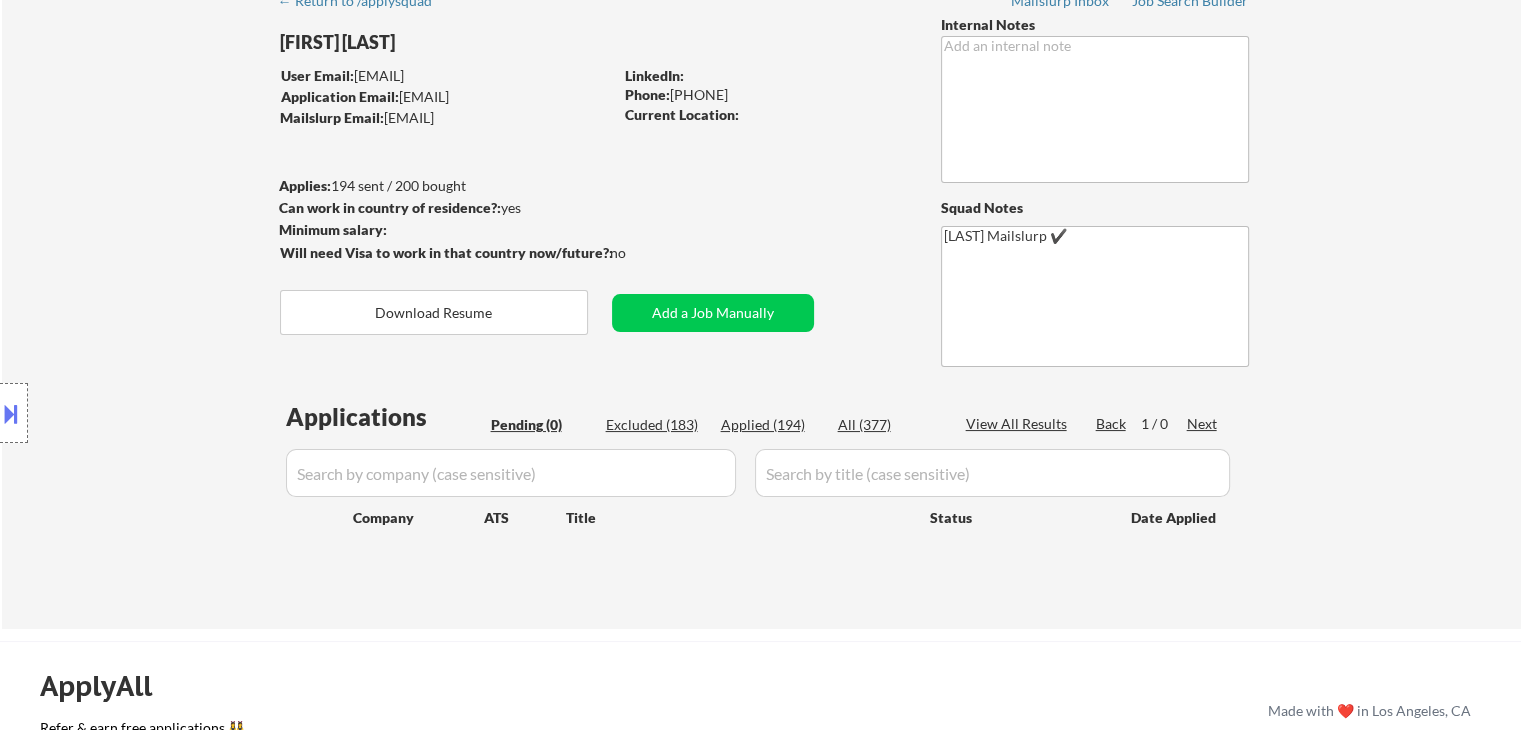 click on "Location Inclusions: It seems there might be a misunderstanding with the location "global" as it doesn't correspond to a specific geographic area. However, if you are looking for major global cities that are significant economic hubs and could be considered as "global" cities, here is a list of such cities: New York, [STATE] London, UK Tokyo, Japan Paris, France Hong Kong, China Singapore, Singapore Los Angeles, [STATE] Chicago, [STATE] Shanghai, China Beijing, China Dubai, UAE Sydney, Australia Frankfurt, Germany Toronto, Canada San Francisco, [STATE] Amsterdam, Netherlands Seoul, South Korea Zurich, Switzerland Madrid, Spain Milan, Italy If you meant a specific location within the United States or another specific area, please provide more details so I can assist you better. remote" at bounding box center [179, 413] 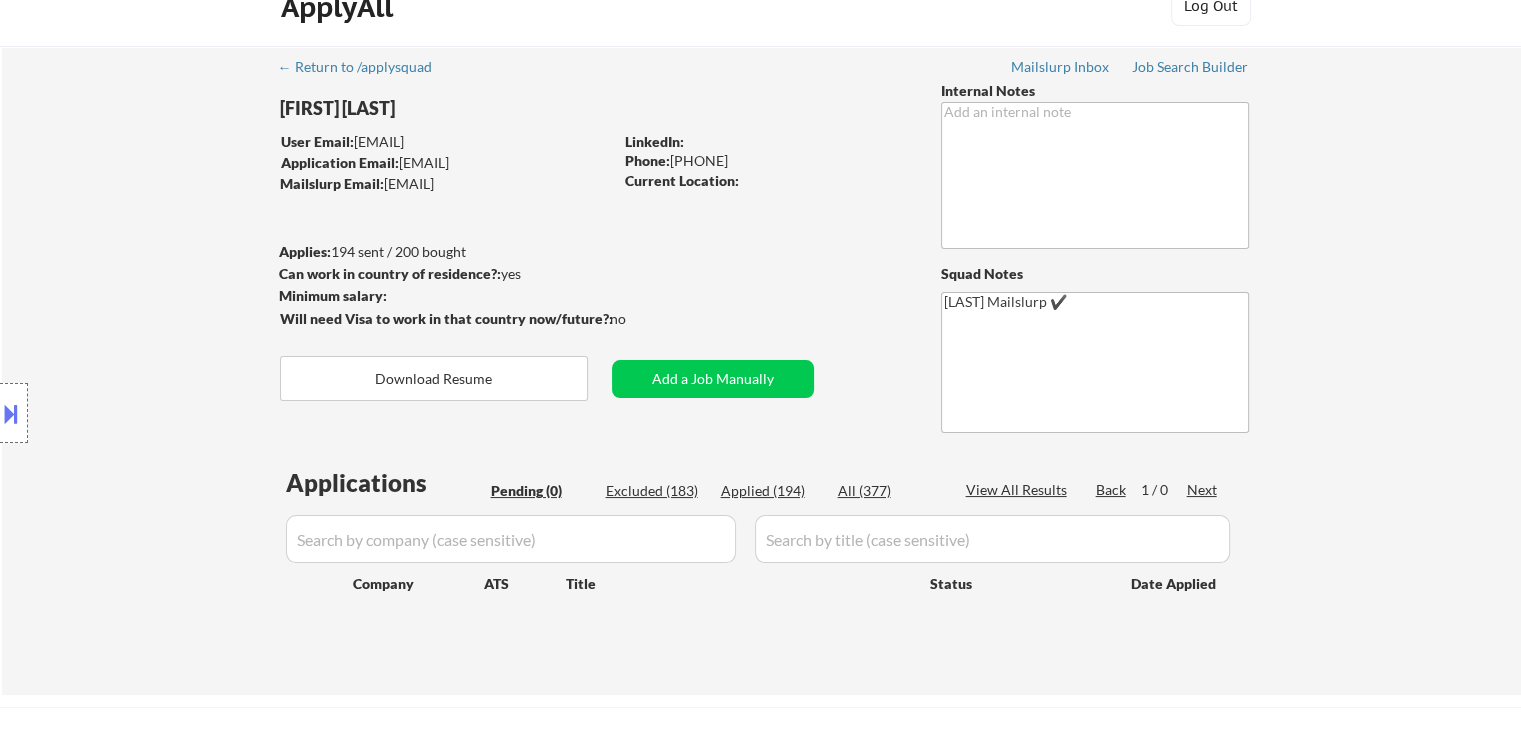 scroll, scrollTop: 0, scrollLeft: 0, axis: both 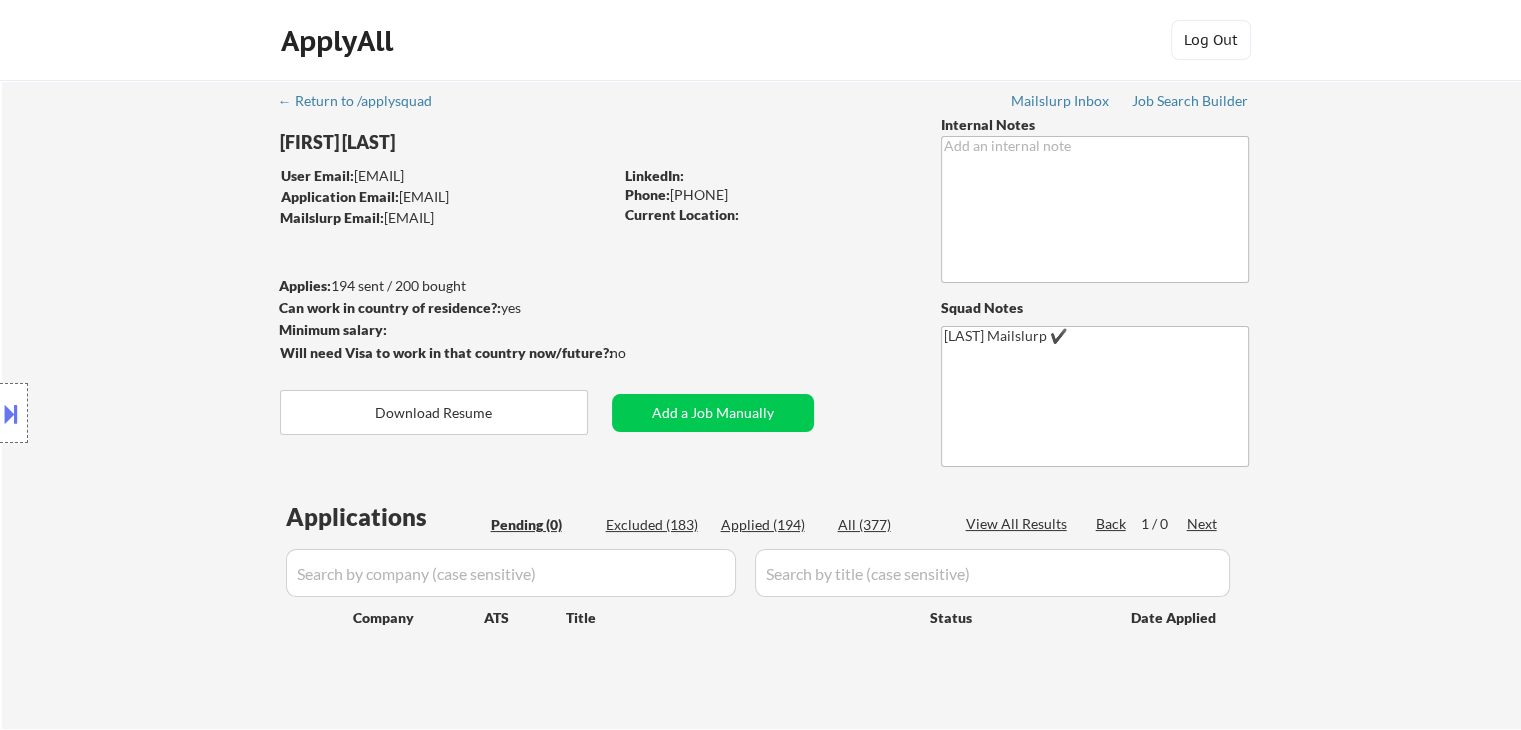 drag, startPoint x: 811, startPoint y: 223, endPoint x: 741, endPoint y: 219, distance: 70.11419 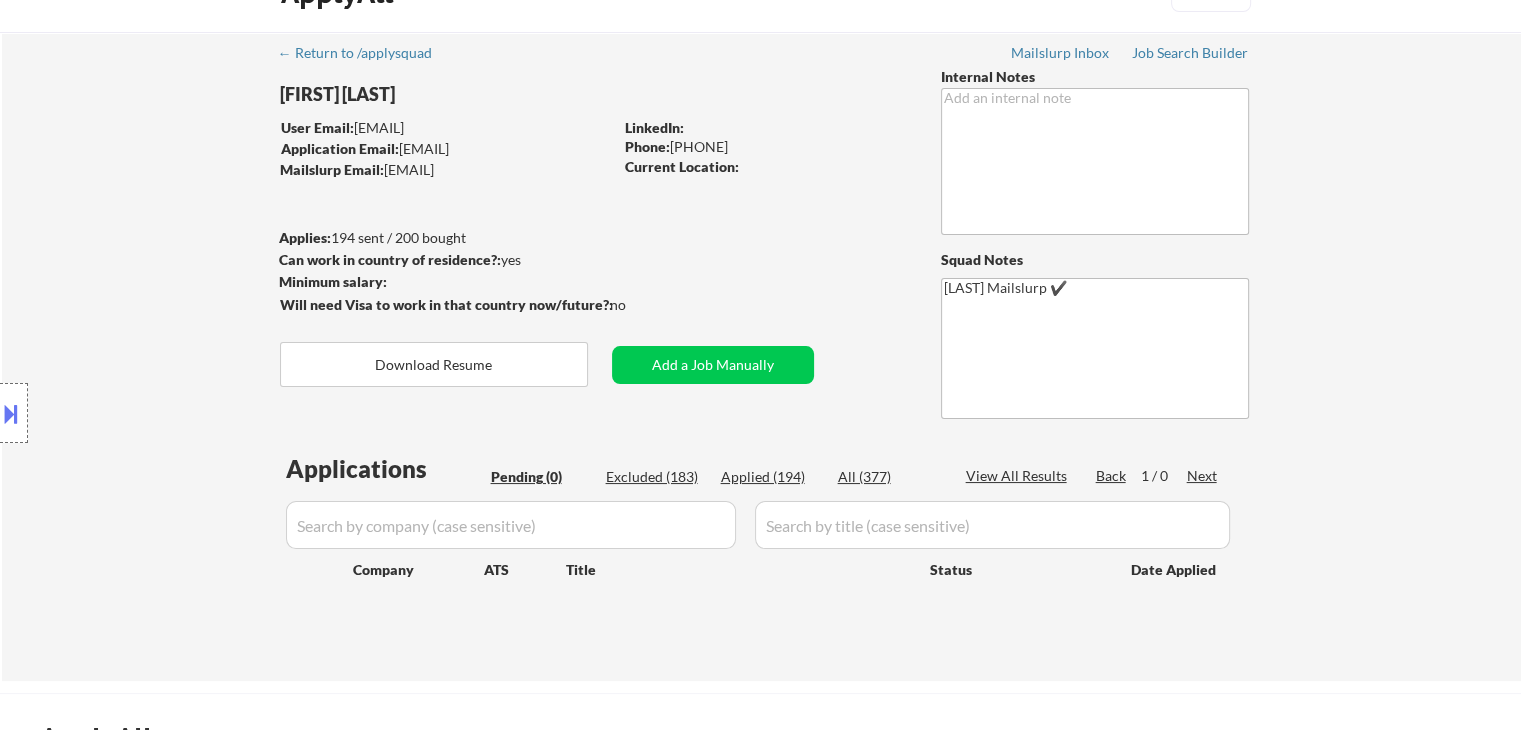 scroll, scrollTop: 0, scrollLeft: 0, axis: both 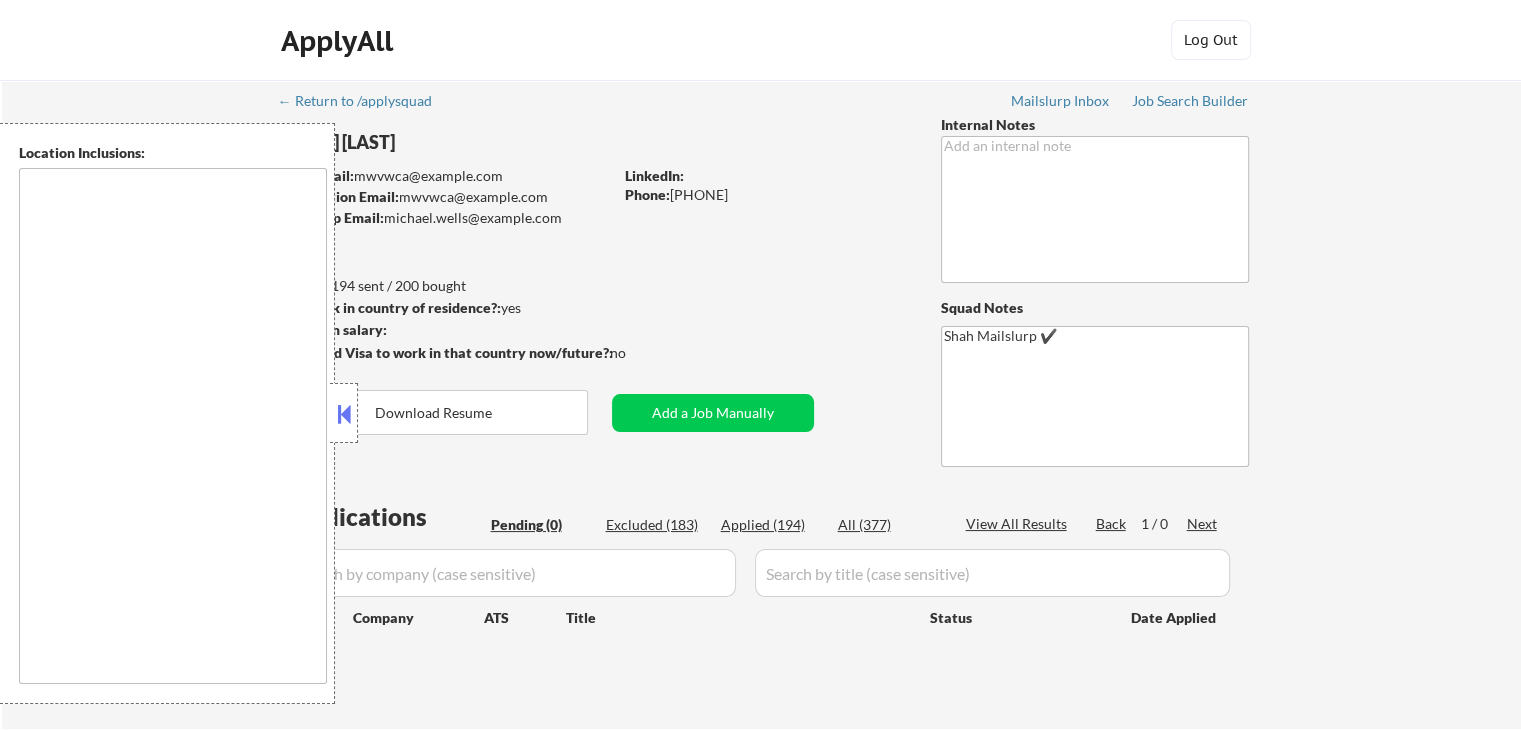 click at bounding box center [344, 414] 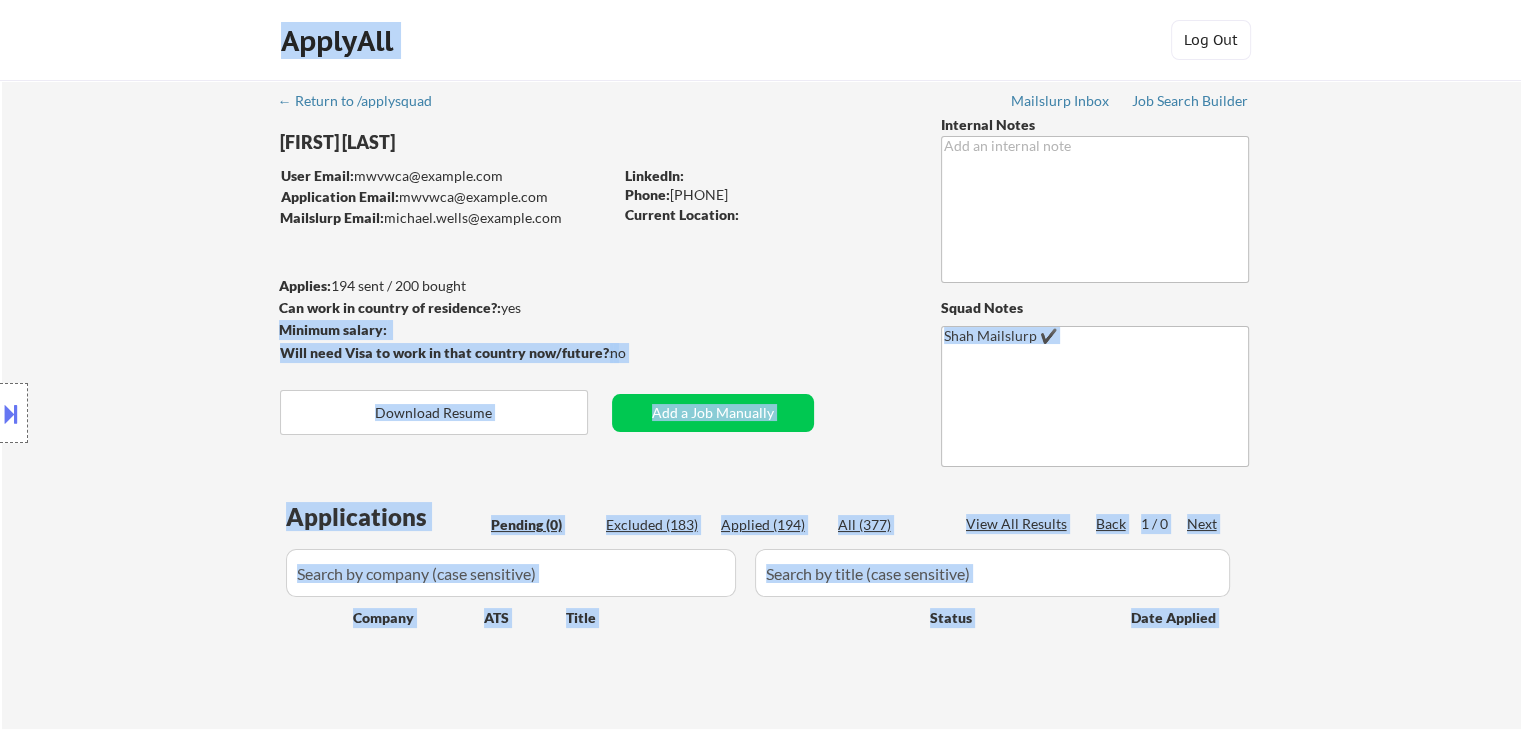 drag, startPoint x: 681, startPoint y: 361, endPoint x: 271, endPoint y: 276, distance: 418.7183 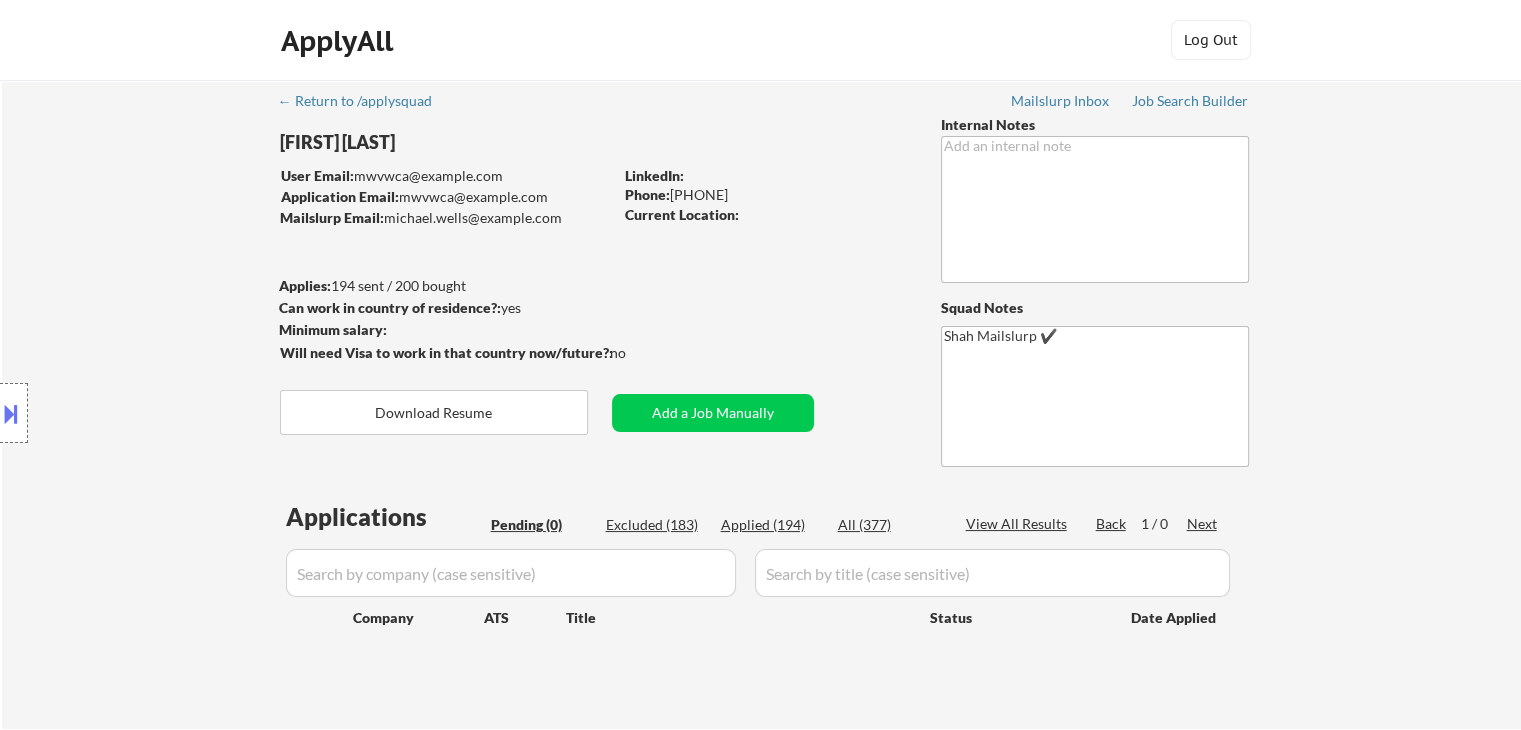 click on "Can work in country of residence?:  yes" at bounding box center (442, 308) 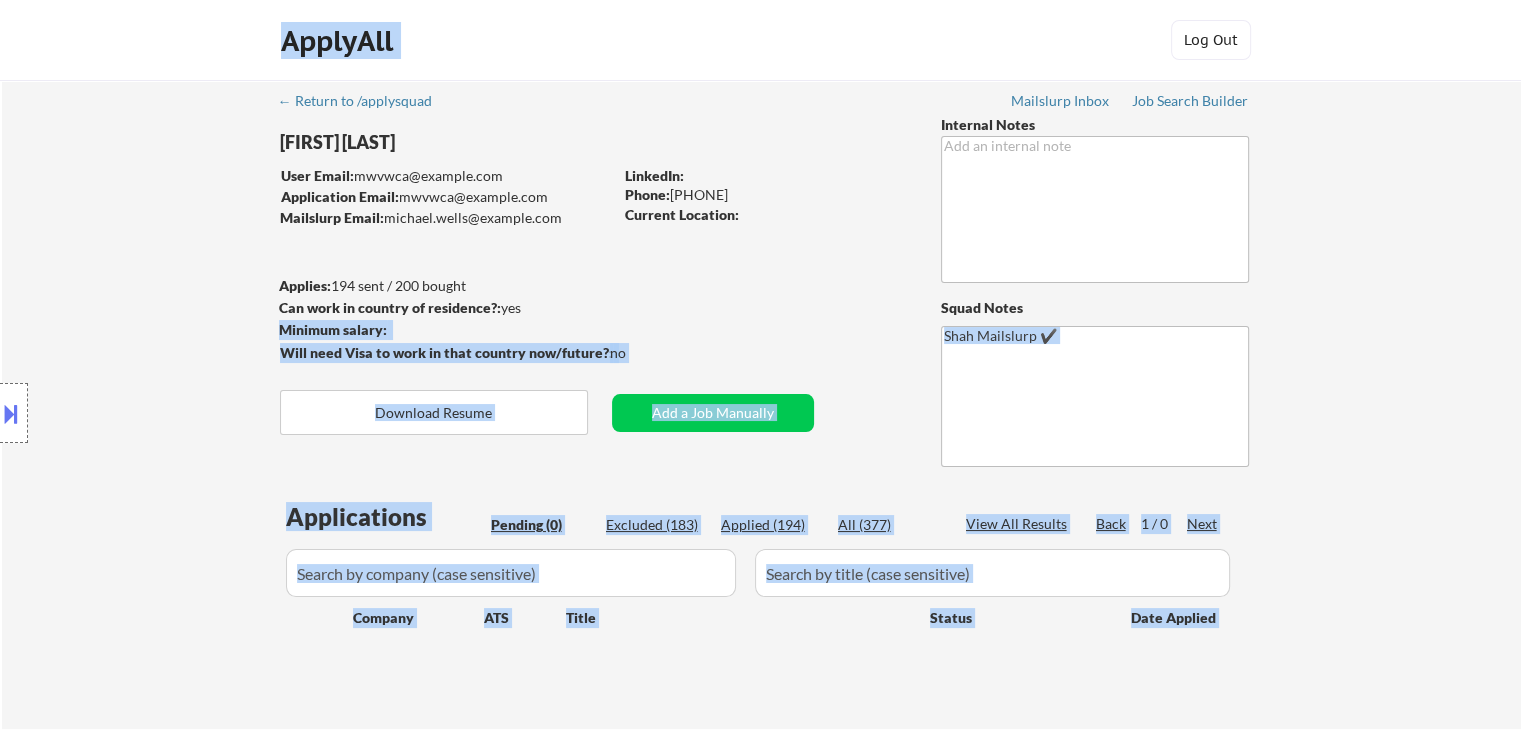 drag, startPoint x: 560, startPoint y: 338, endPoint x: 295, endPoint y: 244, distance: 281.1779 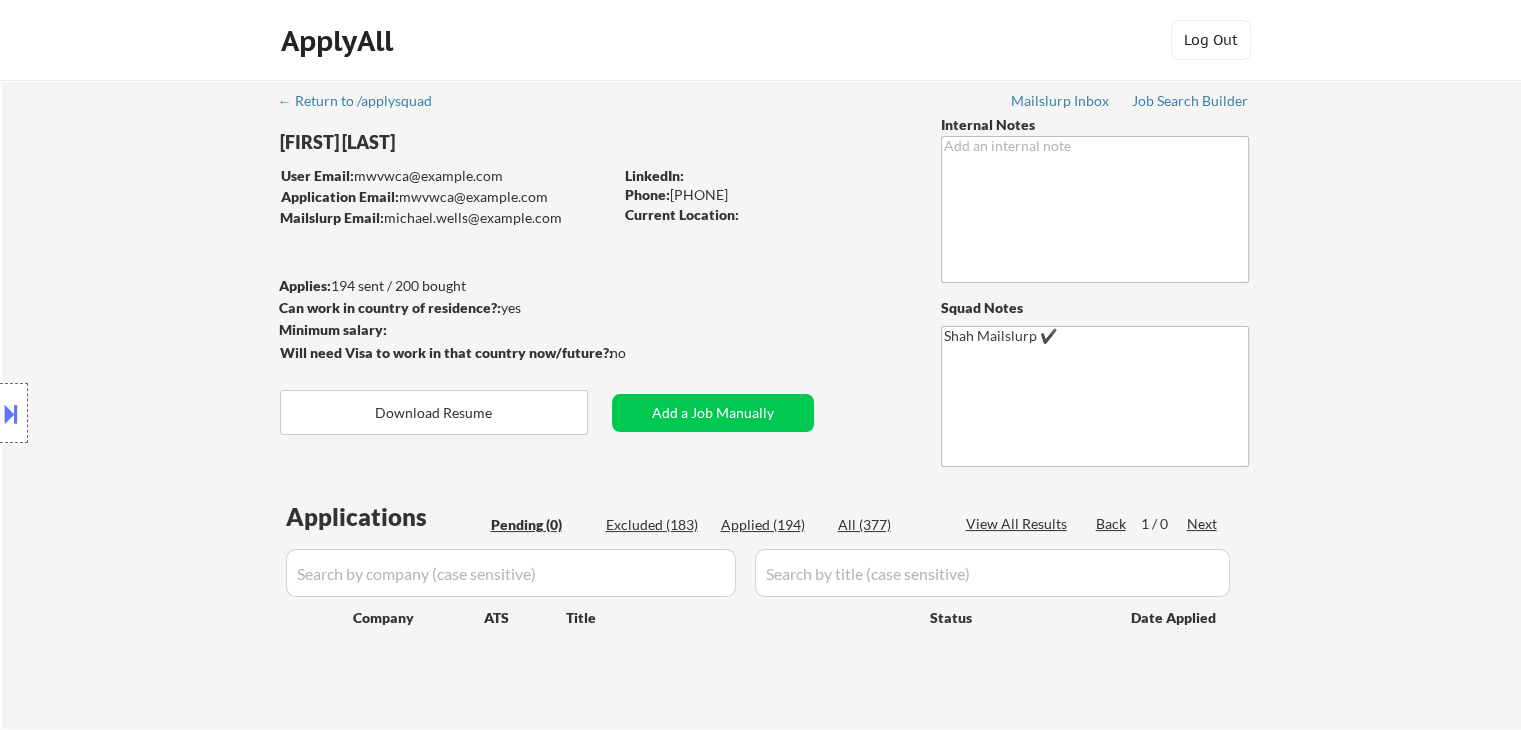 drag, startPoint x: 578, startPoint y: 287, endPoint x: 580, endPoint y: 297, distance: 10.198039 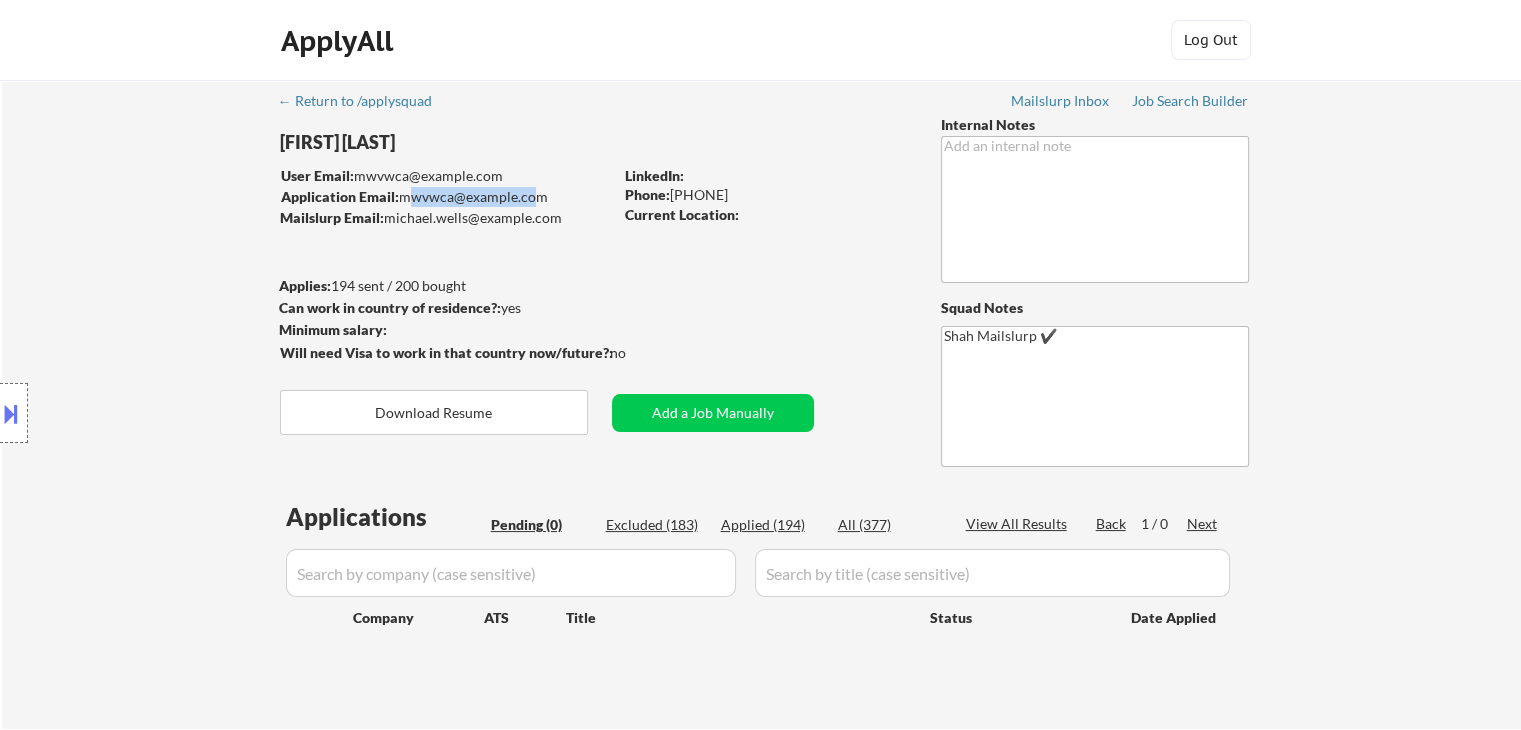 drag, startPoint x: 532, startPoint y: 195, endPoint x: 401, endPoint y: 205, distance: 131.38112 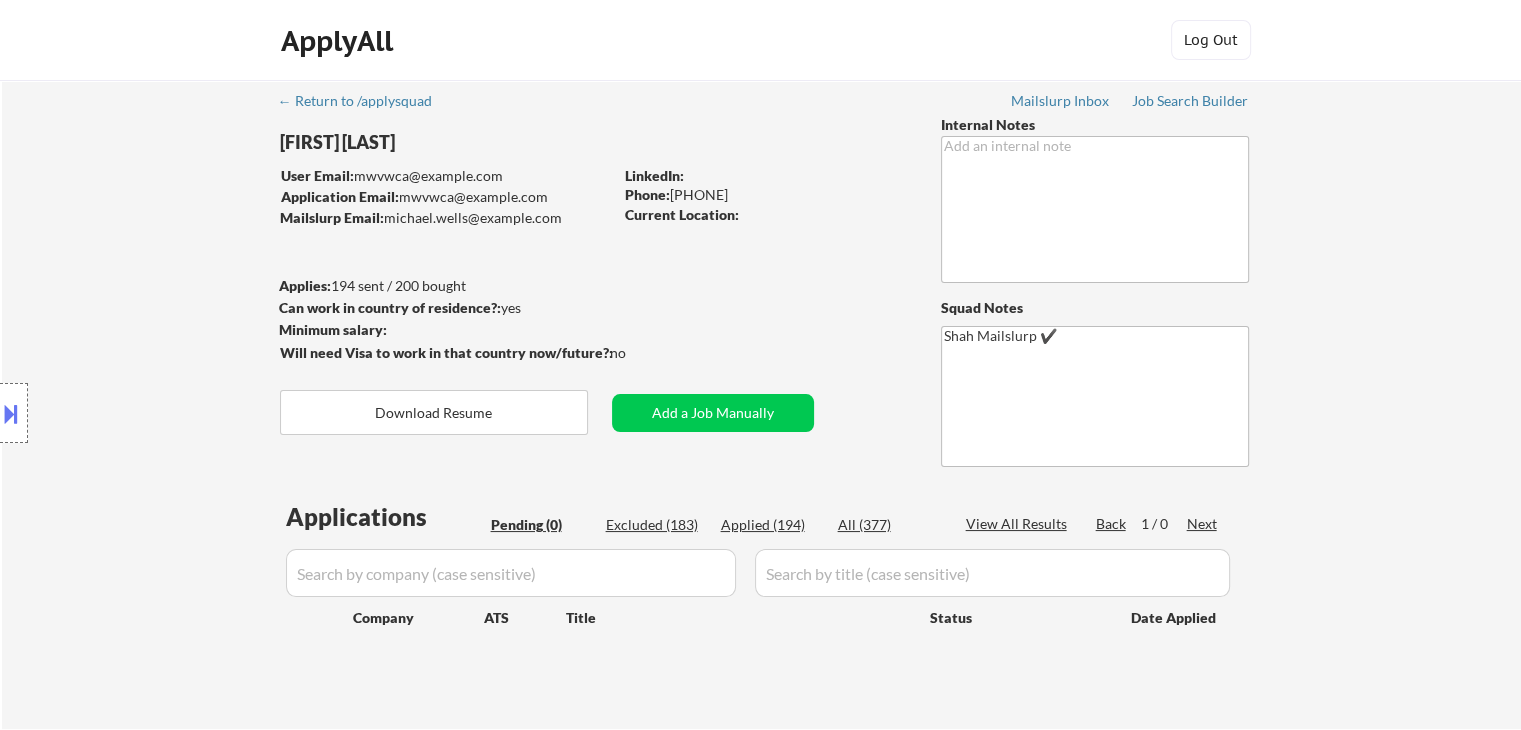 click on "← Return to /applysquad Mailslurp Inbox Job Search Builder [FIRST] [LAST] User Email:  mwvwca@example.com Application Email:  mwvwca@example.com Mailslurp Email:  michael.wells@example.com LinkedIn:
Phone:  [PHONE] Current Location:   Applies:  194 sent / 200 bought Internal Notes Can work in country of residence?:  yes Squad Notes Minimum salary:   Will need Visa to work in that country now/future?:   no Download Resume Add a Job Manually Shah Mailslurp ✔️ Applications Pending (0) Excluded (183) Applied (194) All (377) View All Results Back 1 / 0
Next Company ATS Title Status Date Applied" at bounding box center [762, 396] 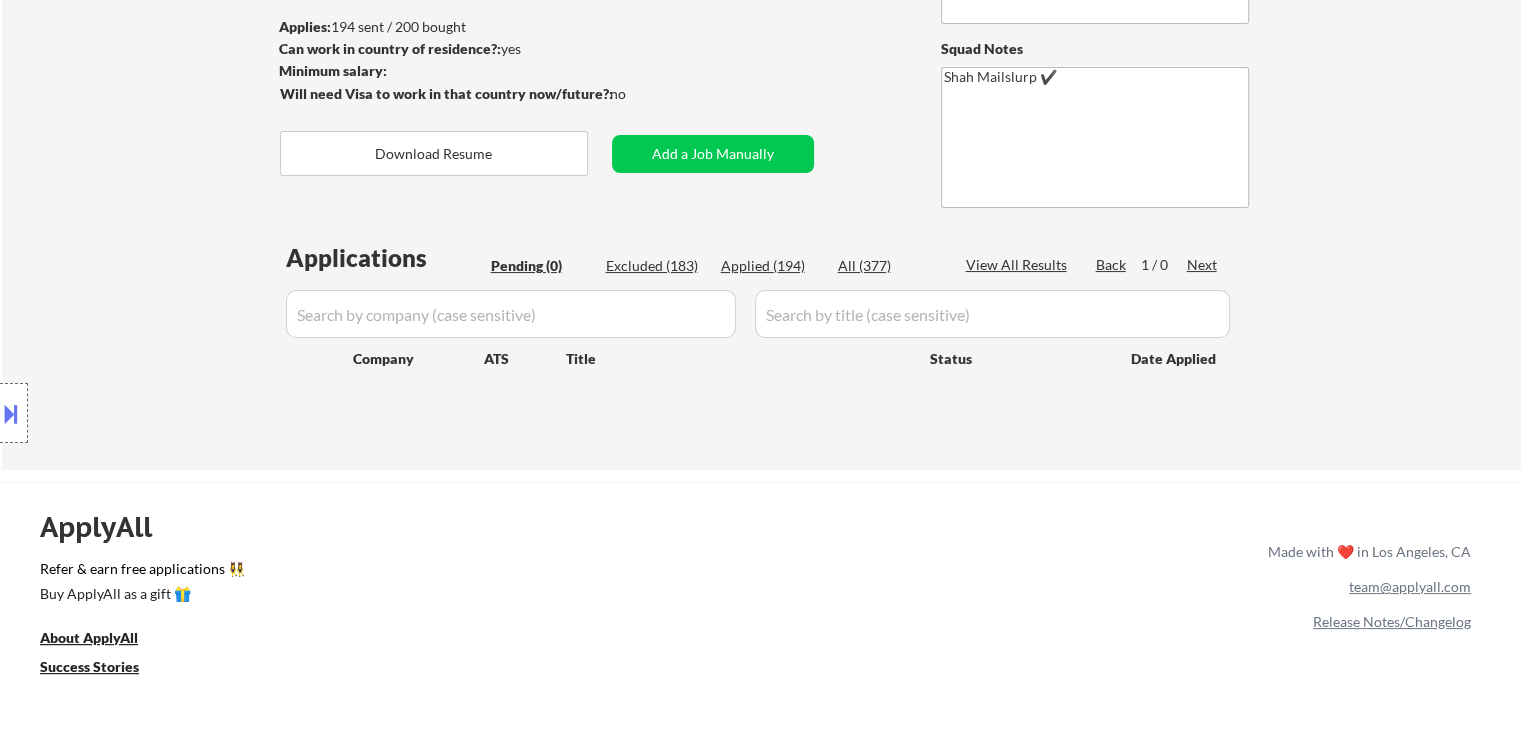 scroll, scrollTop: 200, scrollLeft: 0, axis: vertical 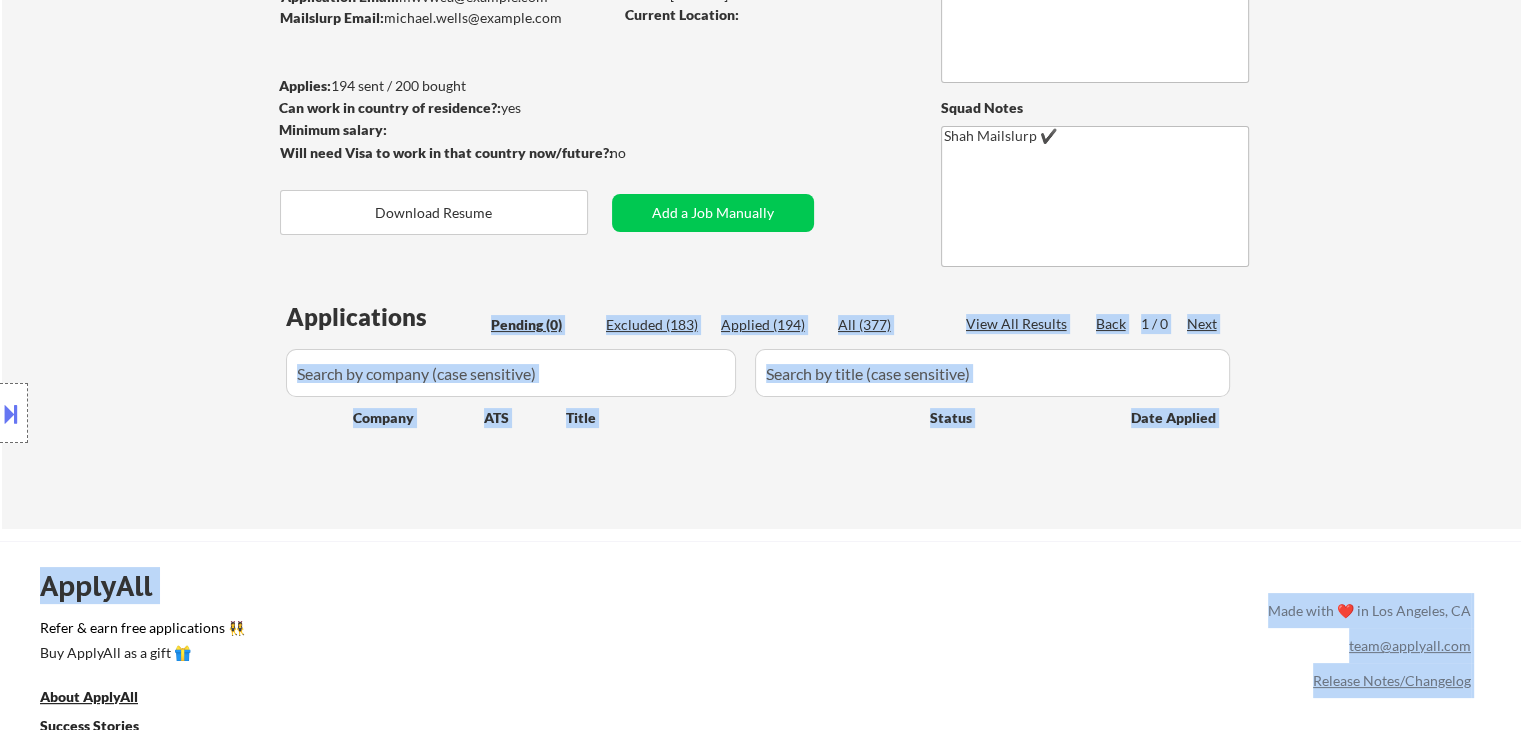 drag, startPoint x: 288, startPoint y: 320, endPoint x: 460, endPoint y: 314, distance: 172.10461 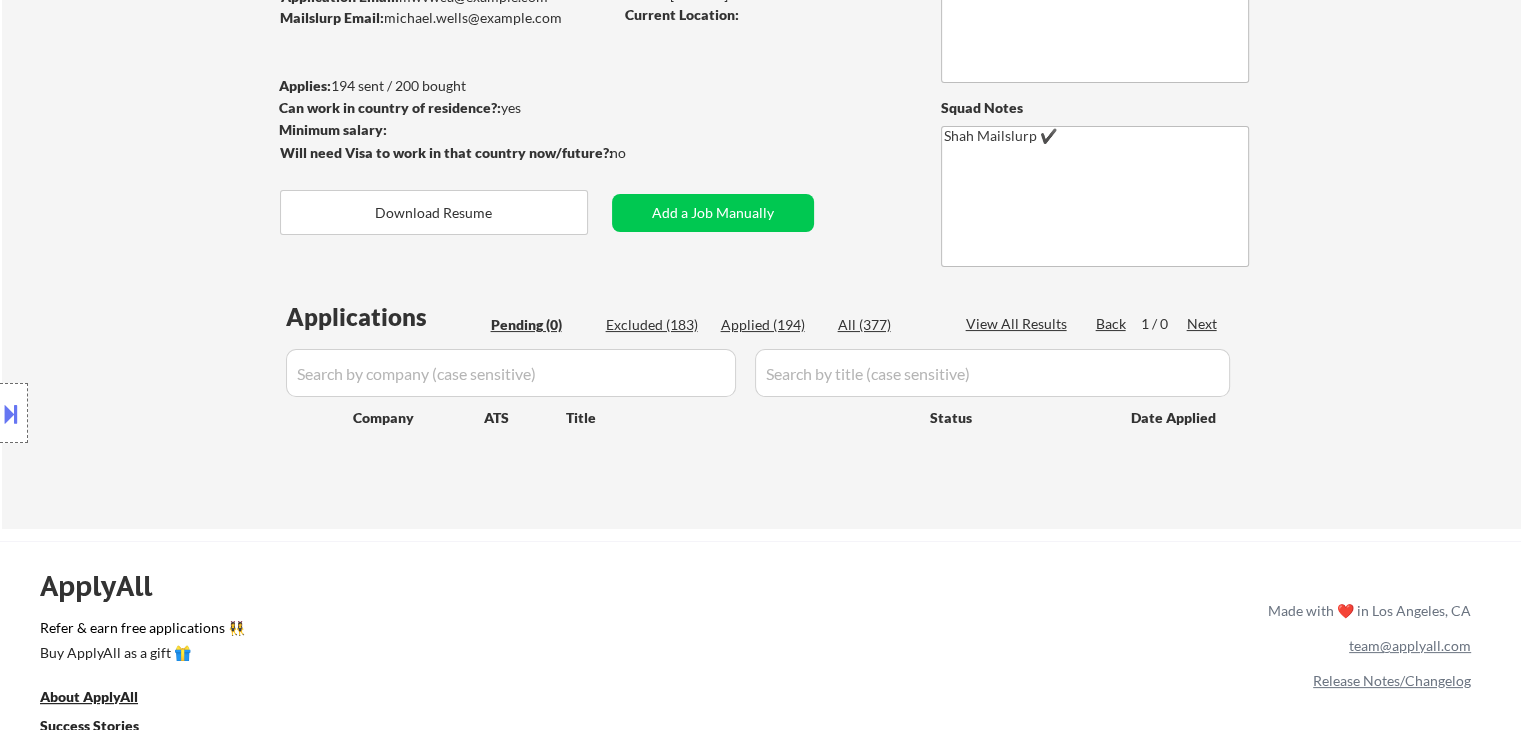click on "← Return to /applysquad Mailslurp Inbox Job Search Builder [FIRST] [LAST] User Email:  mwvwca@example.com Application Email:  mwvwca@example.com Mailslurp Email:  michael.wells@example.com LinkedIn:
Phone:  [PHONE] Current Location:   Applies:  194 sent / 200 bought Internal Notes Can work in country of residence?:  yes Squad Notes Minimum salary:   Will need Visa to work in that country now/future?:   no Download Resume Add a Job Manually Shah Mailslurp ✔️ Applications Pending (0) Excluded (183) Applied (194) All (377) View All Results Back 1 / 0
Next Company ATS Title Status Date Applied" at bounding box center [762, 196] 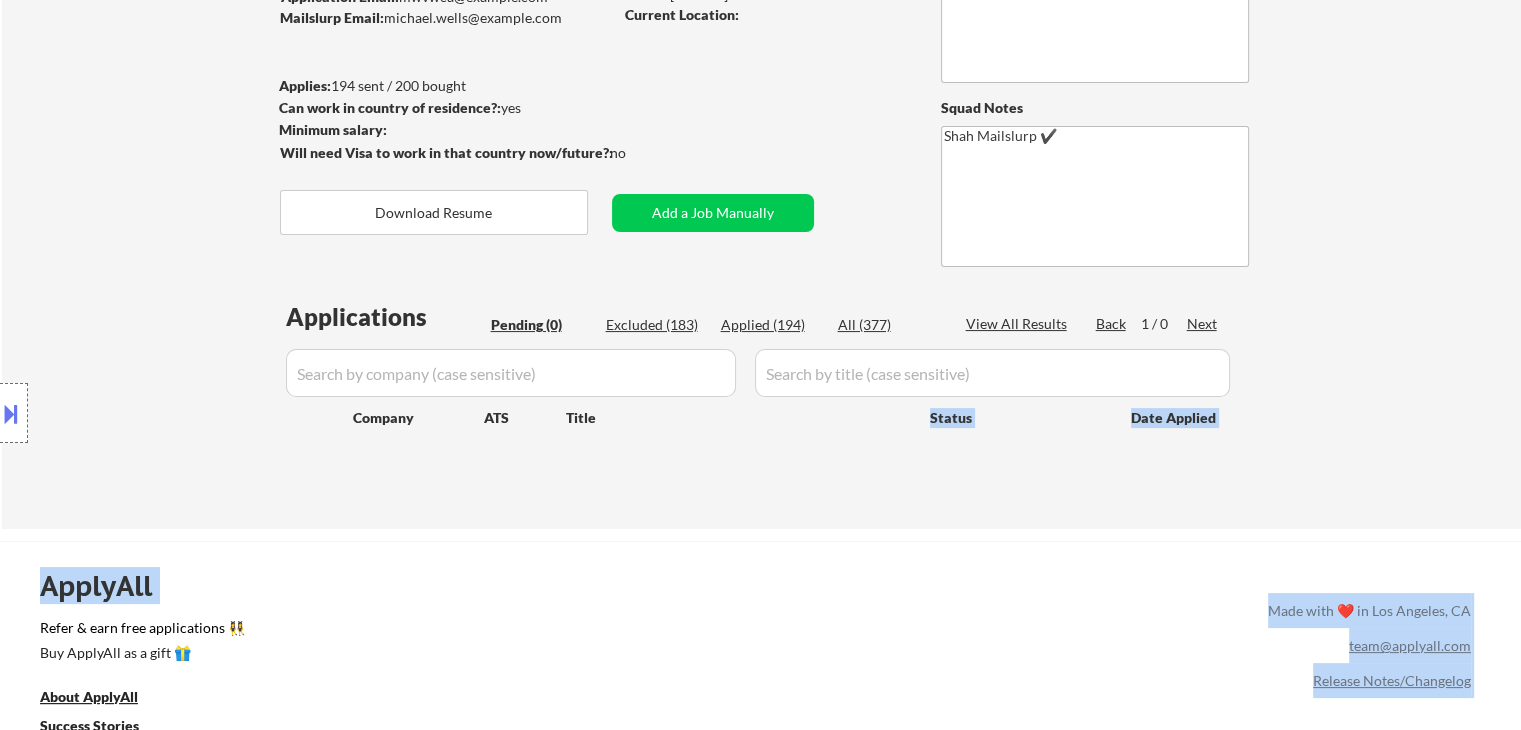 drag, startPoint x: 678, startPoint y: 423, endPoint x: 332, endPoint y: 424, distance: 346.00143 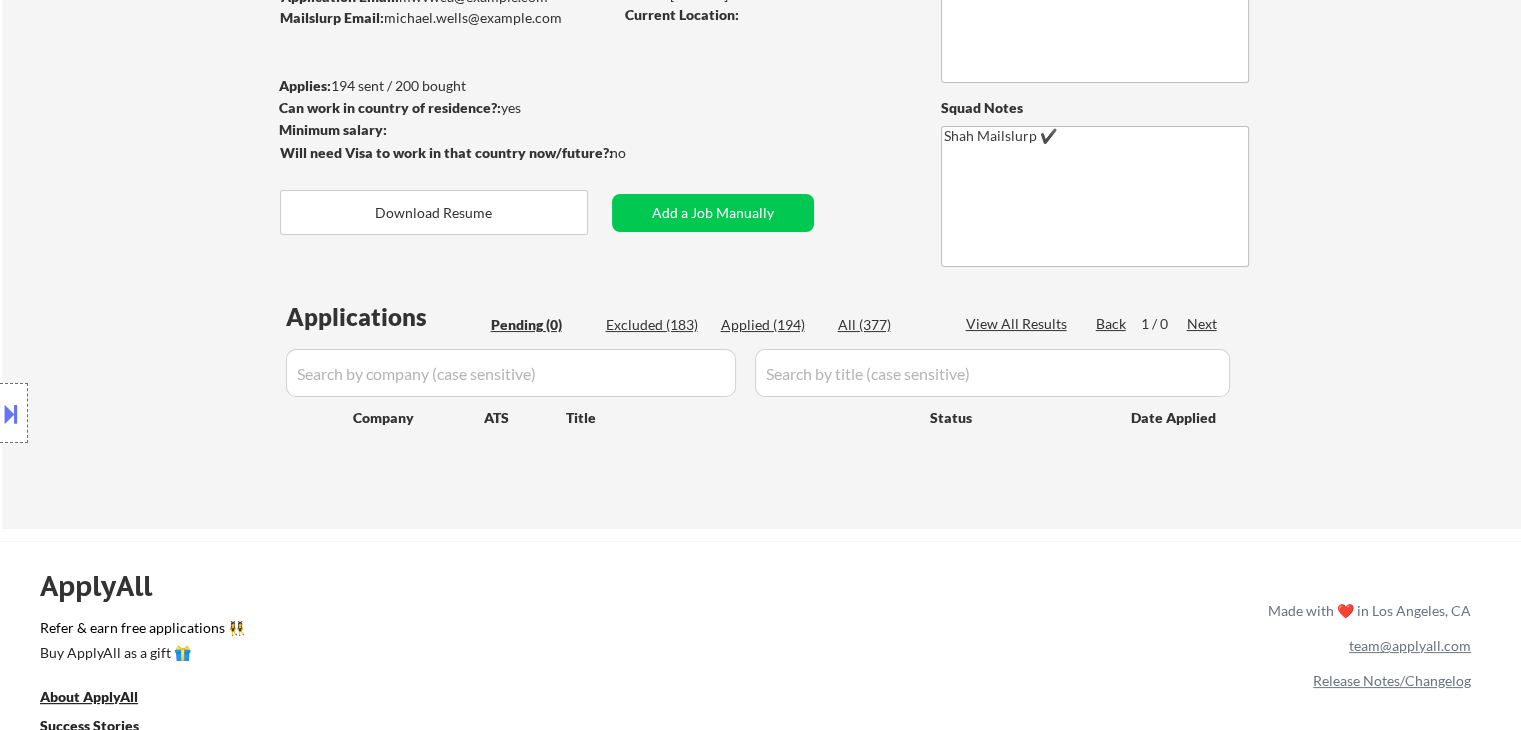 click on "Applications Pending (0) Excluded (183) Applied (194) All (377) View All Results Back 1 / 0
Next Company ATS Title Status Date Applied" at bounding box center [761, 395] 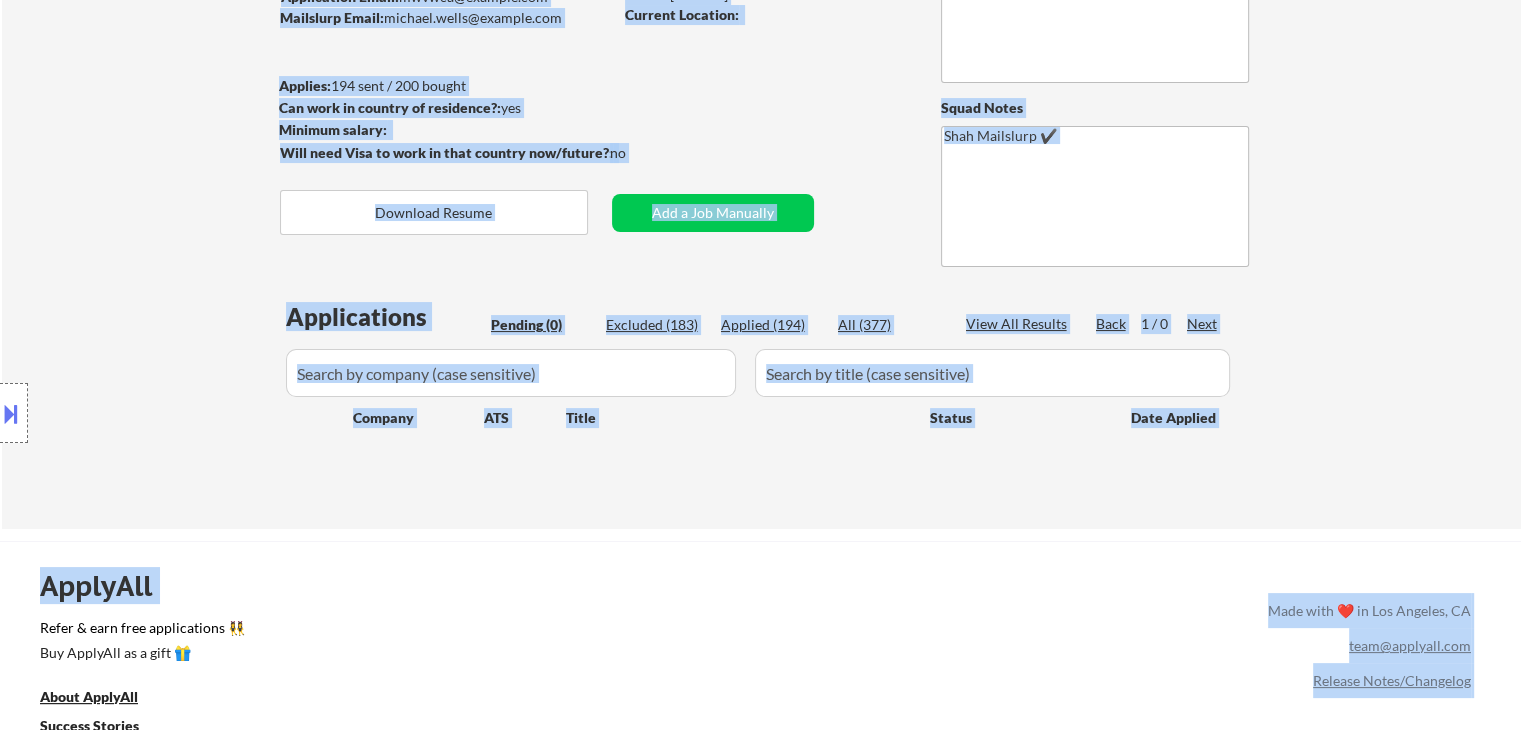 drag, startPoint x: 1268, startPoint y: 435, endPoint x: 331, endPoint y: 437, distance: 937.00214 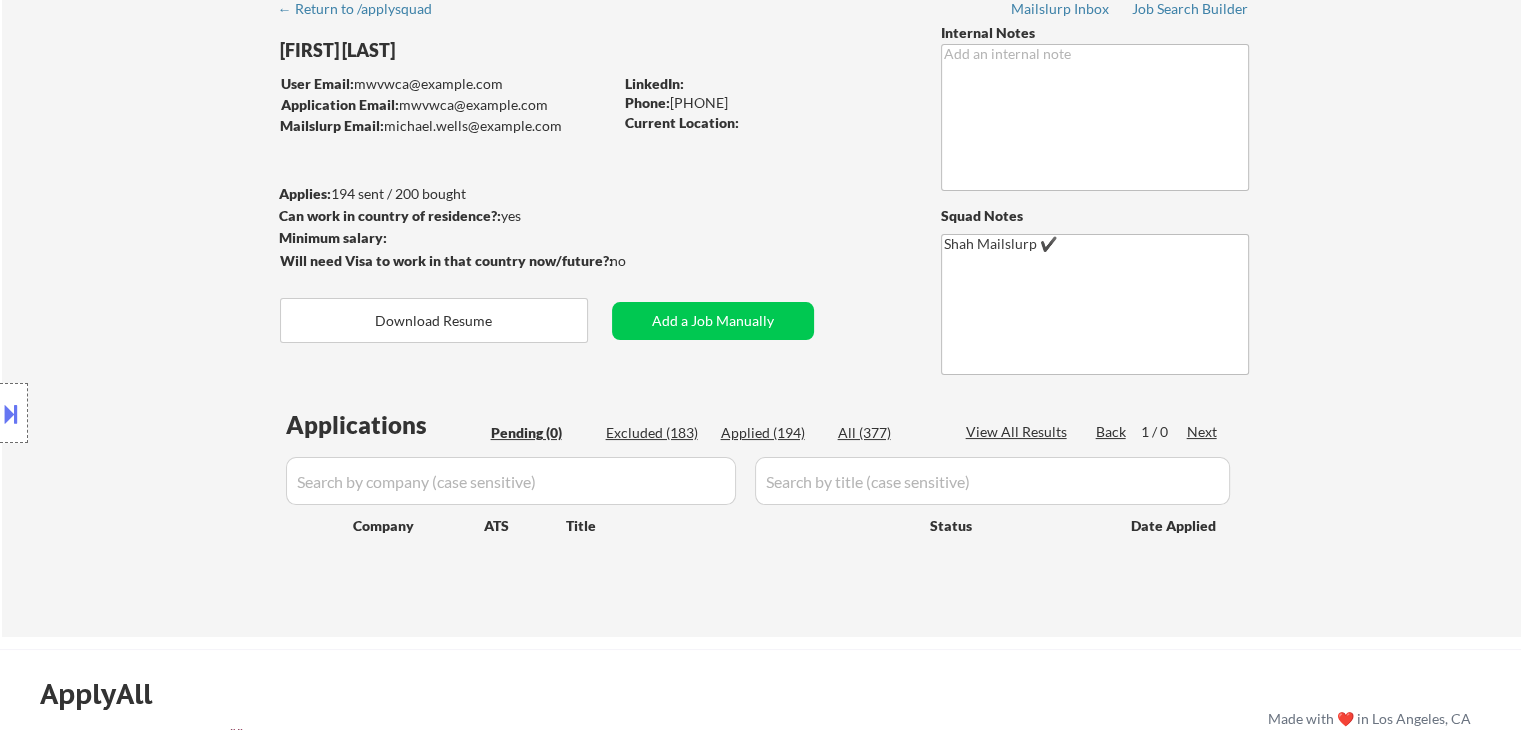scroll, scrollTop: 0, scrollLeft: 0, axis: both 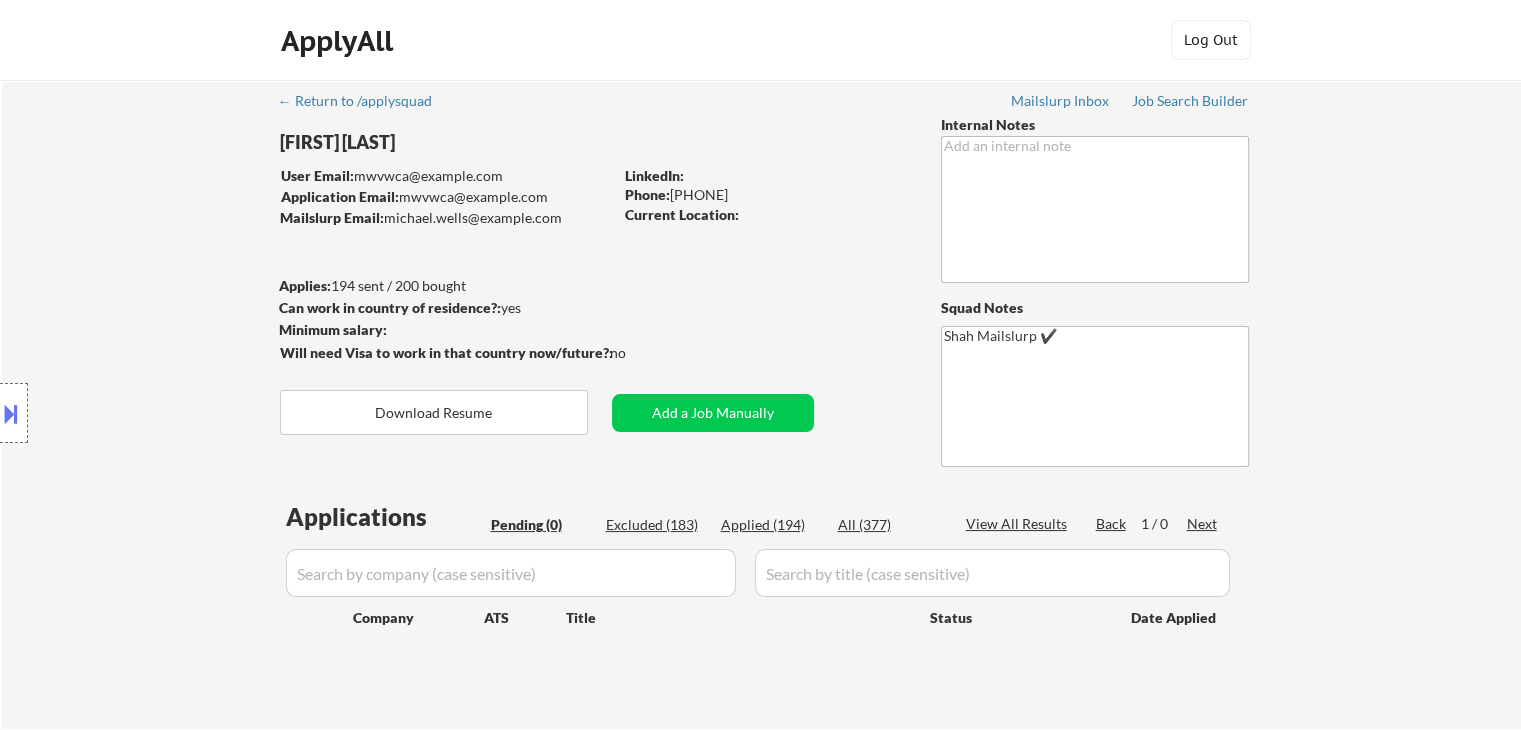 click on "Location Inclusions: It seems there might be a misunderstanding with the location "global" as it doesn't correspond to a specific geographic area. However, if you are looking for major global cities that are significant economic hubs and could be considered as "global" cities, here is a list of such cities: New York, [STATE] London, UK Tokyo, Japan Paris, France Hong Kong, China Singapore, Singapore Los Angeles, [STATE] Chicago, [STATE] Shanghai, China Beijing, China Dubai, UAE Sydney, Australia Frankfurt, Germany Toronto, Canada San Francisco, [STATE] Amsterdam, Netherlands Seoul, South Korea Zurich, Switzerland Madrid, Spain Milan, Italy If you meant a specific location within the United States or another specific area, please provide more details so I can assist you better. remote" at bounding box center [179, 413] 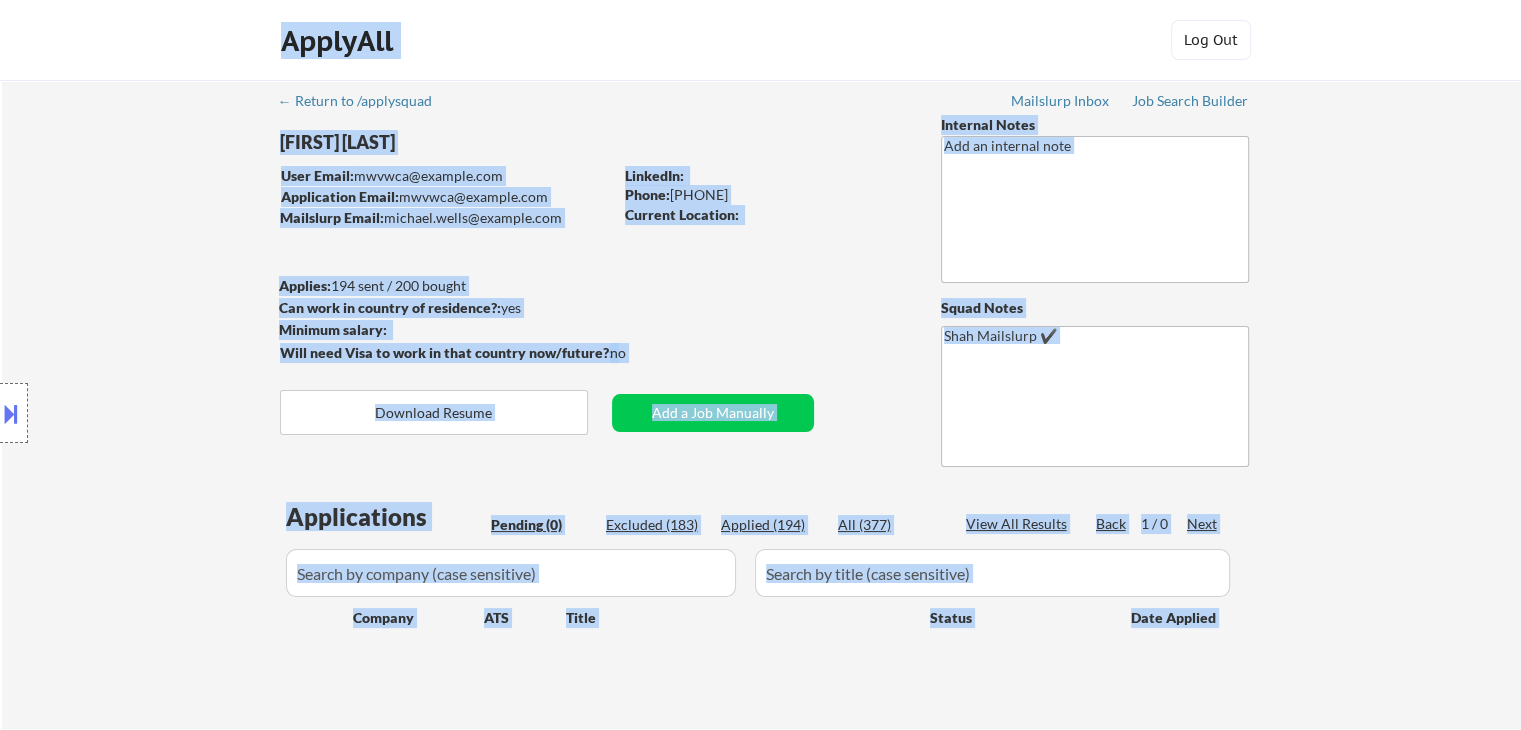 drag, startPoint x: 839, startPoint y: 235, endPoint x: 210, endPoint y: 165, distance: 632.88306 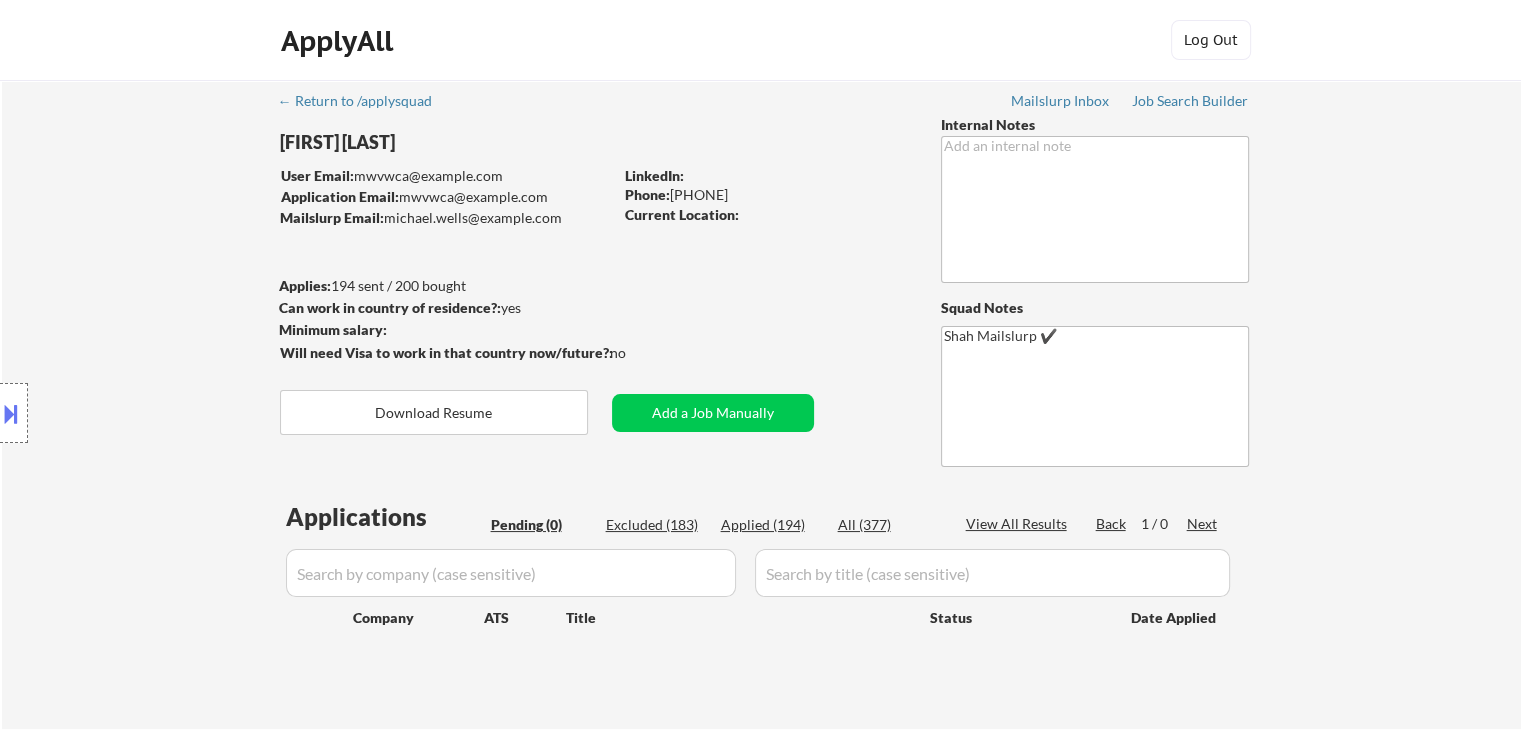 click on "← Return to /applysquad Mailslurp Inbox Job Search Builder [FIRST] [LAST] User Email:  mwvwca@example.com Application Email:  mwvwca@example.com Mailslurp Email:  michael.wells@example.com LinkedIn:
Phone:  [PHONE] Current Location:   Applies:  194 sent / 200 bought Internal Notes Can work in country of residence?:  yes Squad Notes Minimum salary:   Will need Visa to work in that country now/future?:   no Download Resume Add a Job Manually Shah Mailslurp ✔️ Applications Pending (0) Excluded (183) Applied (194) All (377) View All Results Back 1 / 0
Next Company ATS Title Status Date Applied" at bounding box center [762, 396] 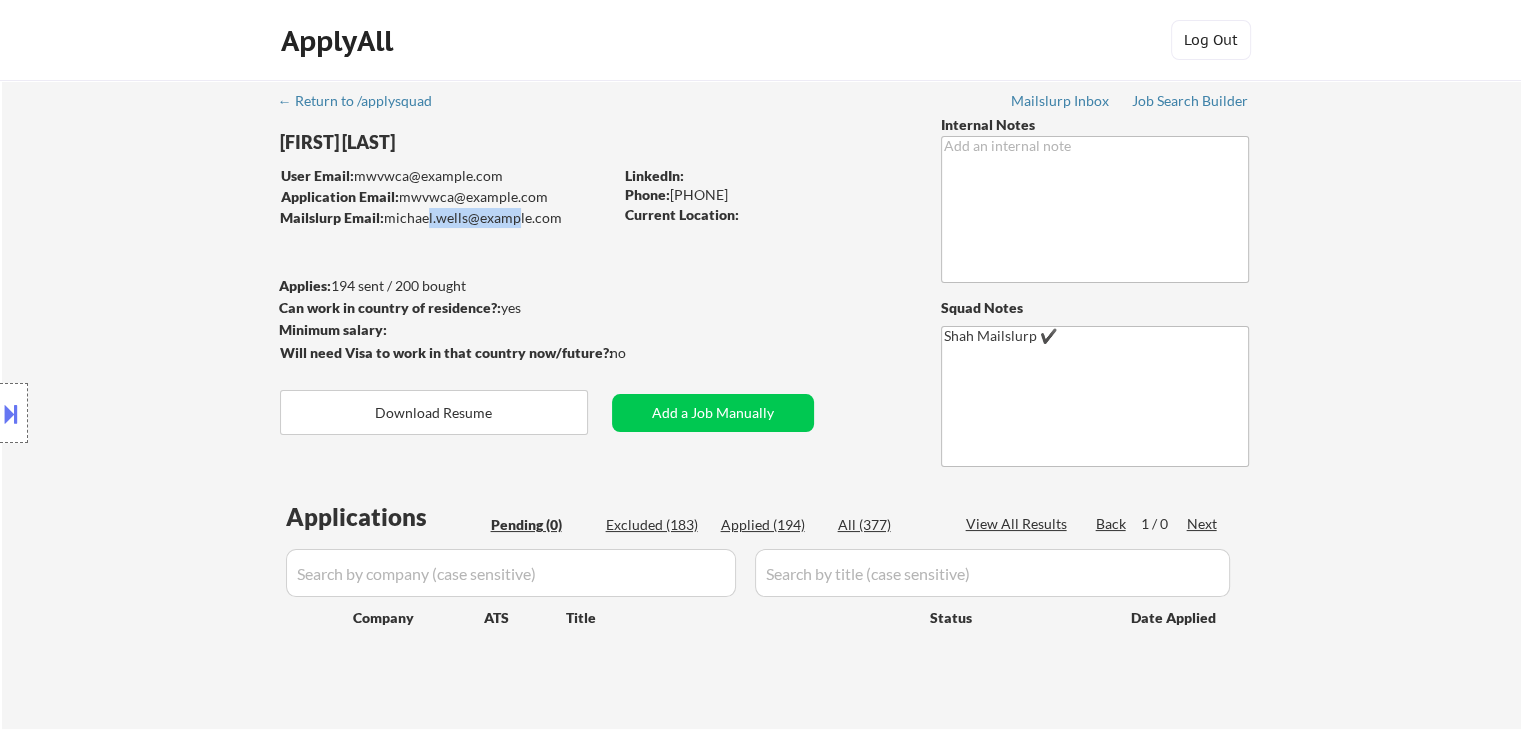 drag, startPoint x: 422, startPoint y: 212, endPoint x: 504, endPoint y: 219, distance: 82.29824 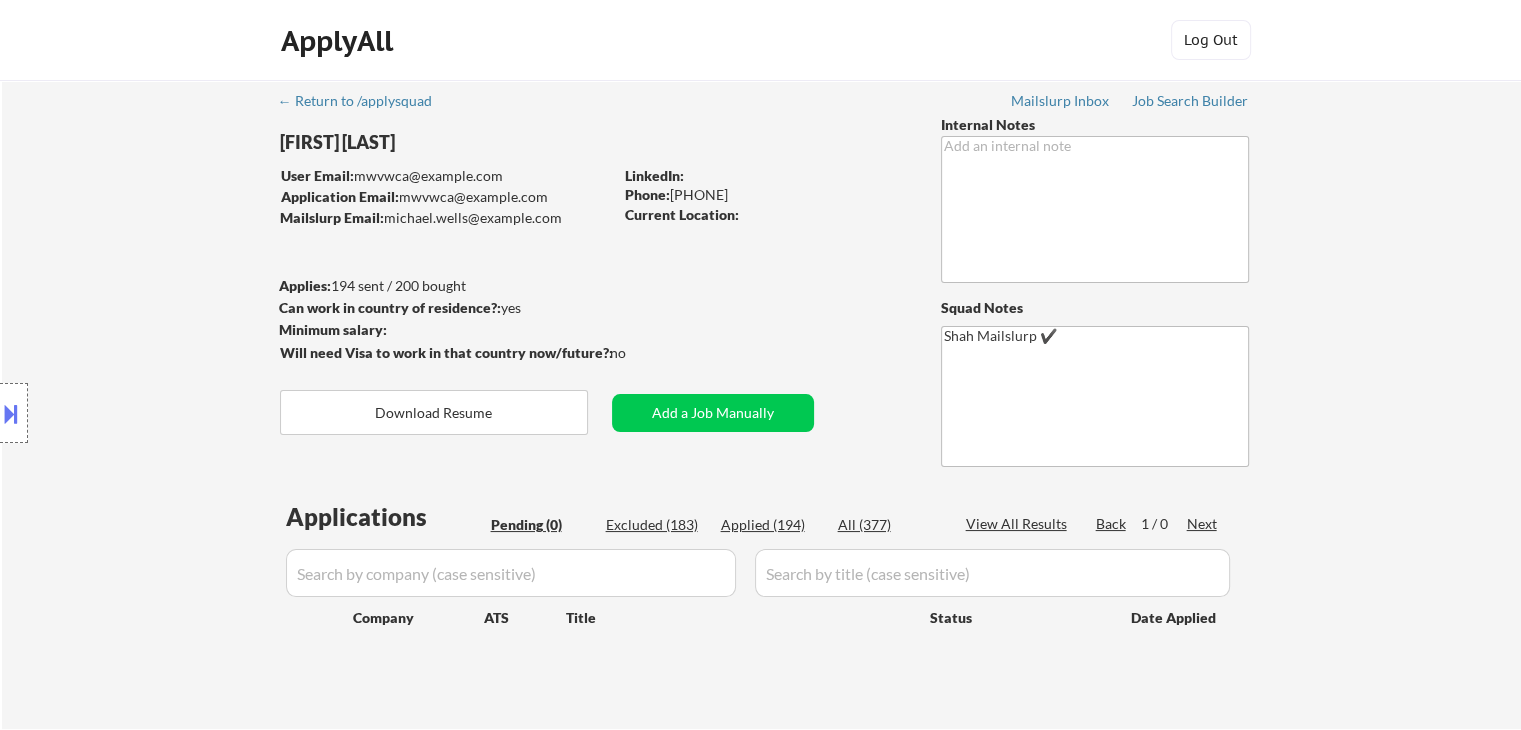 click on "← Return to /applysquad Mailslurp Inbox Job Search Builder [FIRST] [LAST] User Email:  mwvwca@example.com Application Email:  mwvwca@example.com Mailslurp Email:  michael.wells@example.com LinkedIn:
Phone:  [PHONE] Current Location:   Applies:  194 sent / 200 bought Internal Notes Can work in country of residence?:  yes Squad Notes Minimum salary:   Will need Visa to work in that country now/future?:   no Download Resume Add a Job Manually Shah Mailslurp ✔️ Applications Pending (0) Excluded (183) Applied (194) All (377) View All Results Back 1 / 0
Next Company ATS Title Status Date Applied" at bounding box center [762, 396] 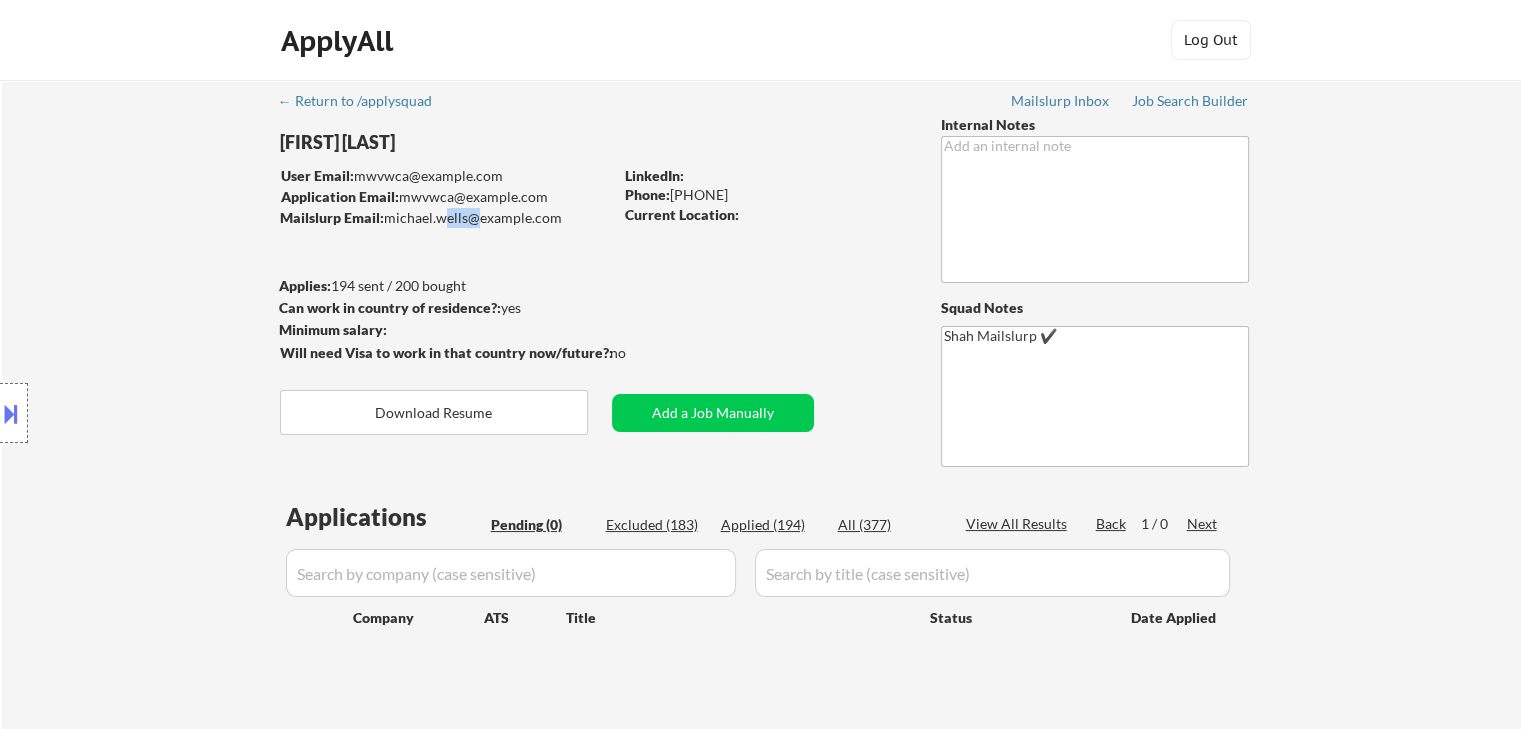 click on "Mailslurp Email:  michael.wells@example.com" at bounding box center (446, 218) 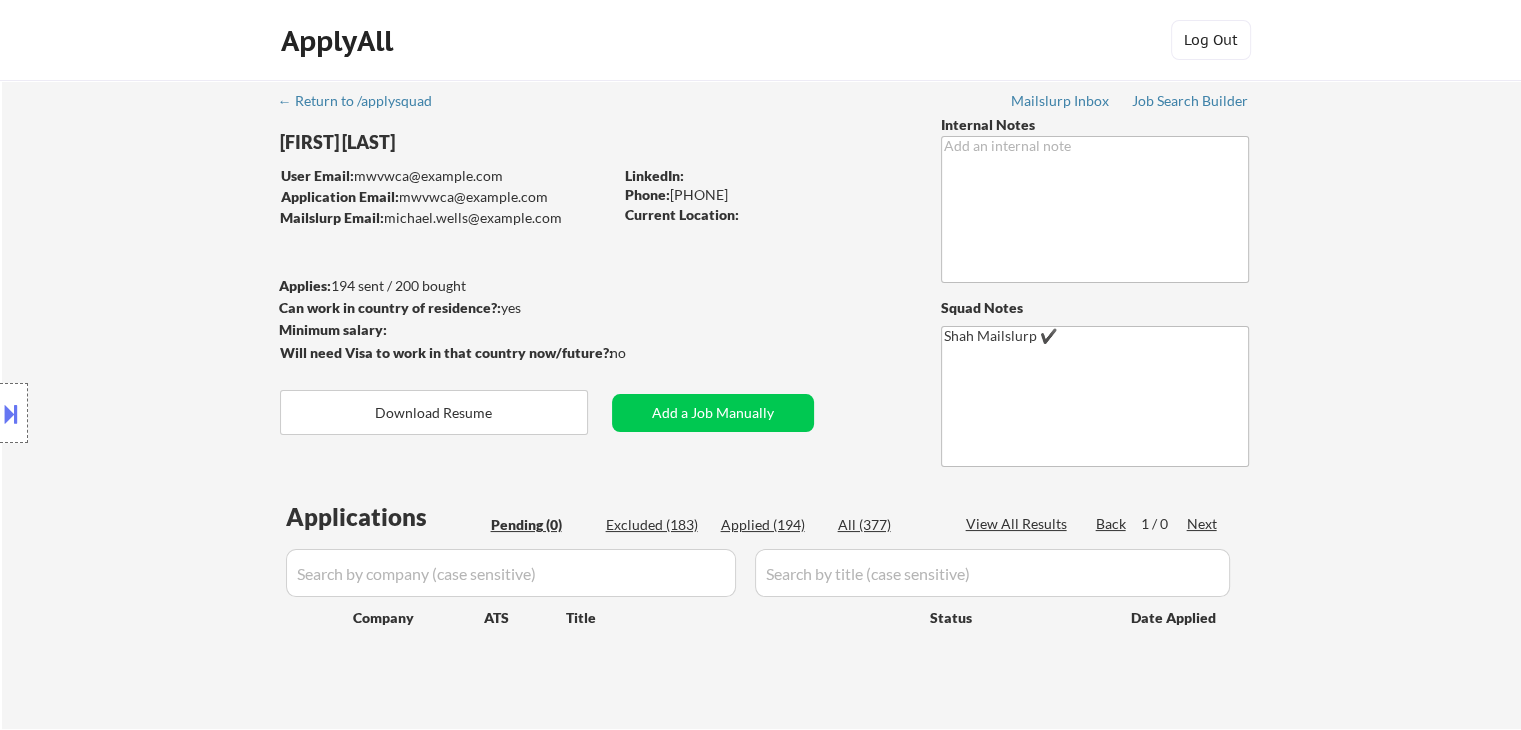 click on "← Return to /applysquad Mailslurp Inbox Job Search Builder [FIRST] [LAST] User Email:  mwvwca@example.com Application Email:  mwvwca@example.com Mailslurp Email:  michael.wells@example.com LinkedIn:
Phone:  [PHONE] Current Location:   Applies:  194 sent / 200 bought Internal Notes Can work in country of residence?:  yes Squad Notes Minimum salary:   Will need Visa to work in that country now/future?:   no Download Resume Add a Job Manually Shah Mailslurp ✔️ Applications Pending (0) Excluded (183) Applied (194) All (377) View All Results Back 1 / 0
Next Company ATS Title Status Date Applied" at bounding box center [762, 396] 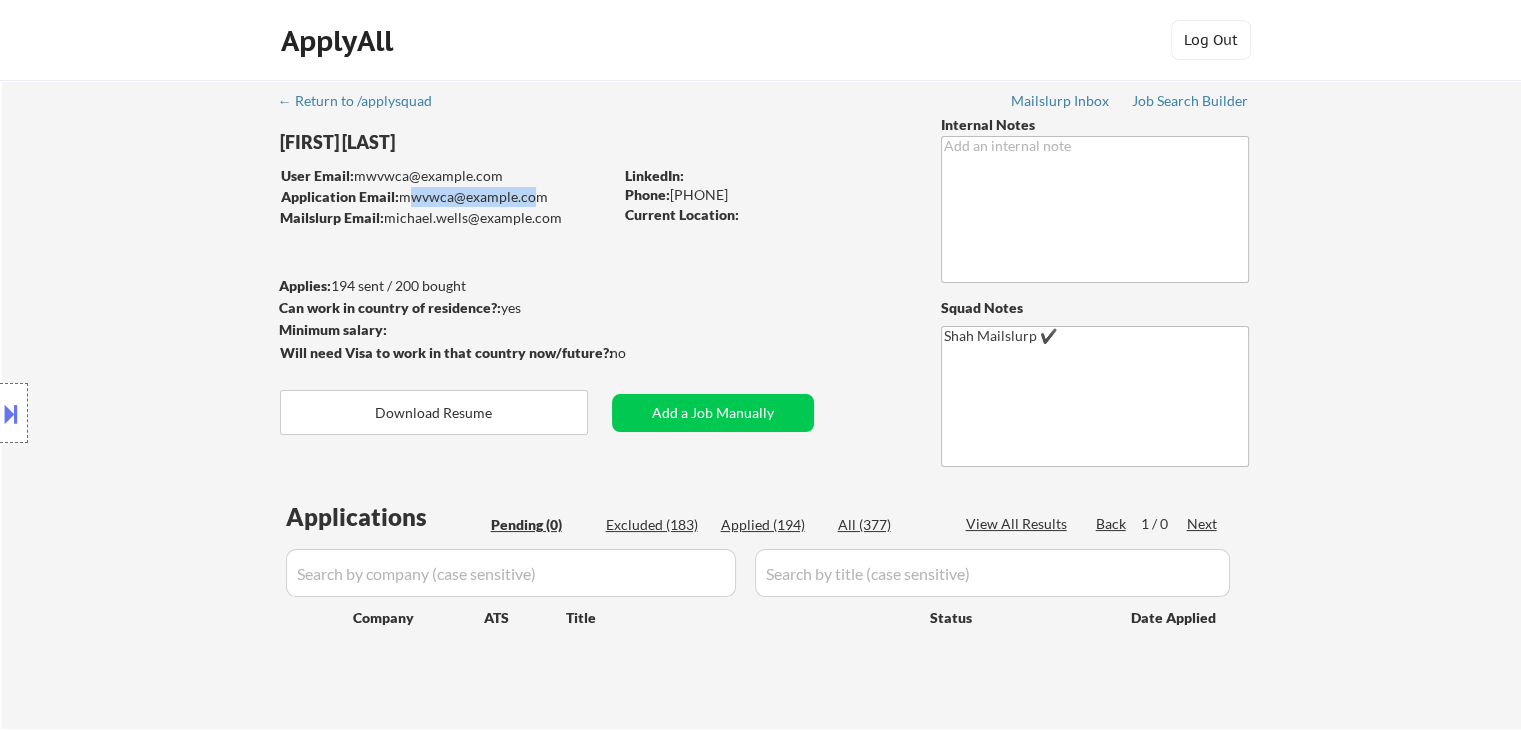 drag, startPoint x: 548, startPoint y: 191, endPoint x: 404, endPoint y: 193, distance: 144.01389 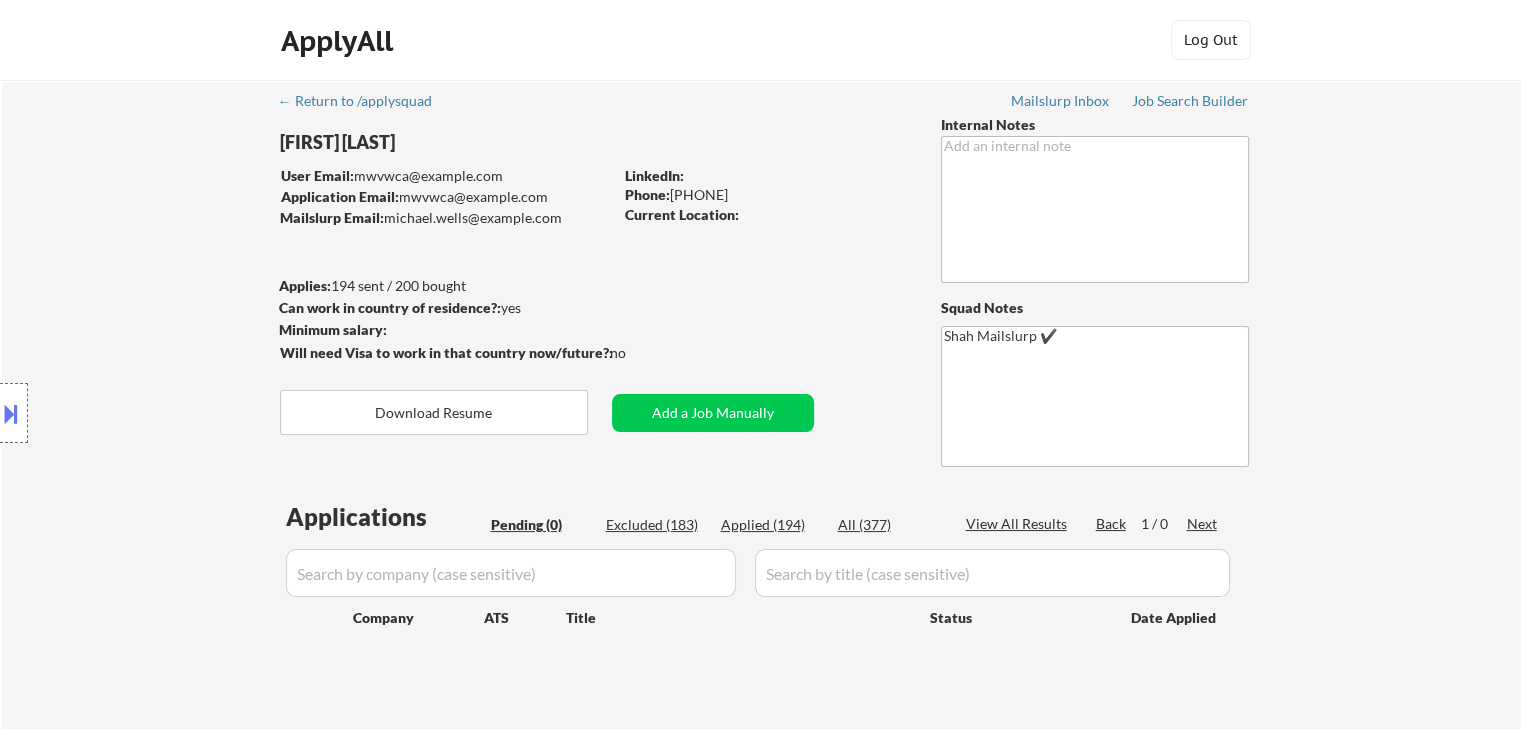 click on "← Return to /applysquad Mailslurp Inbox Job Search Builder [FIRST] [LAST] User Email:  mwvwca@example.com Application Email:  mwvwca@example.com Mailslurp Email:  michael.wells@example.com LinkedIn:
Phone:  [PHONE] Current Location:   Applies:  194 sent / 200 bought Internal Notes Can work in country of residence?:  yes Squad Notes Minimum salary:   Will need Visa to work in that country now/future?:   no Download Resume Add a Job Manually Shah Mailslurp ✔️ Applications Pending (0) Excluded (183) Applied (194) All (377) View All Results Back 1 / 0
Next Company ATS Title Status Date Applied" at bounding box center [762, 396] 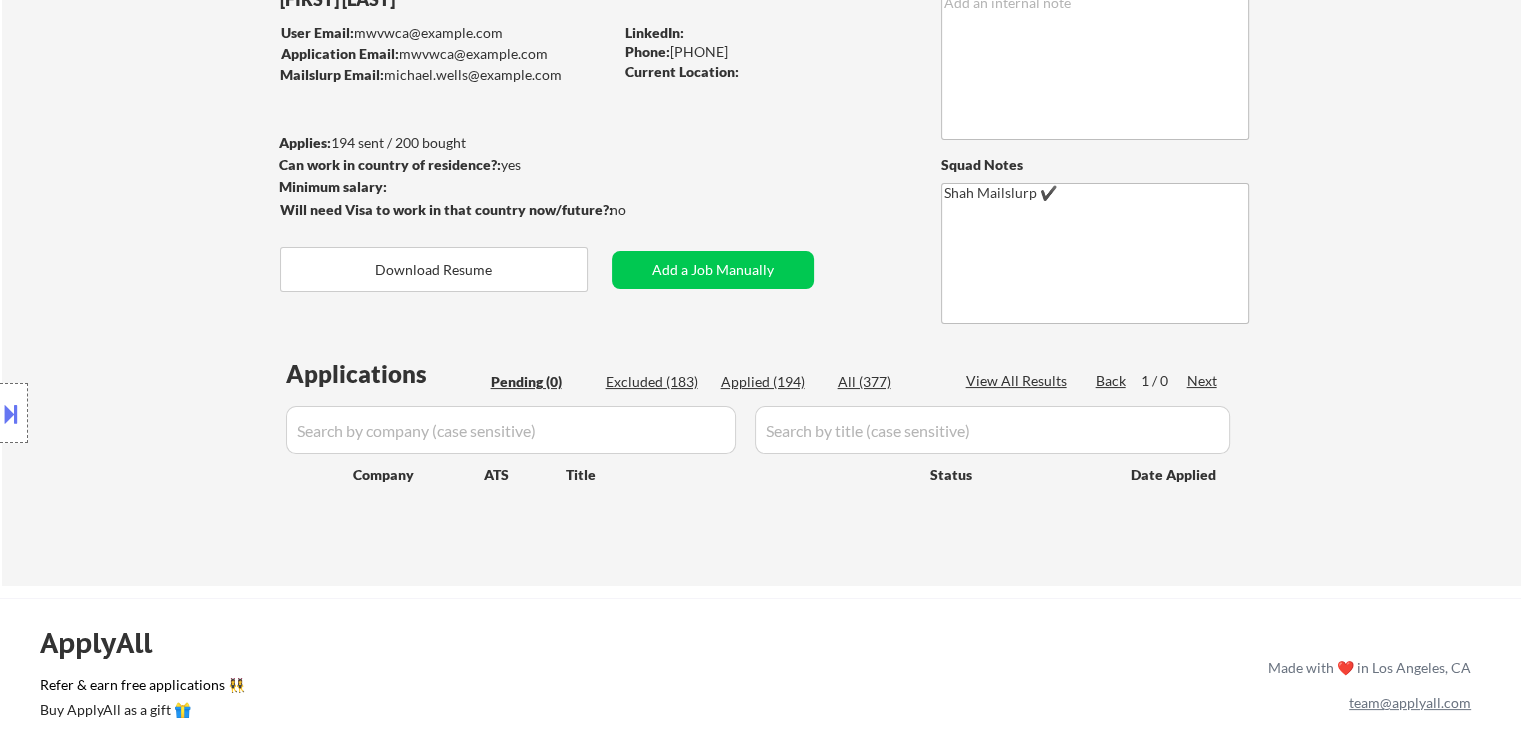 scroll, scrollTop: 200, scrollLeft: 0, axis: vertical 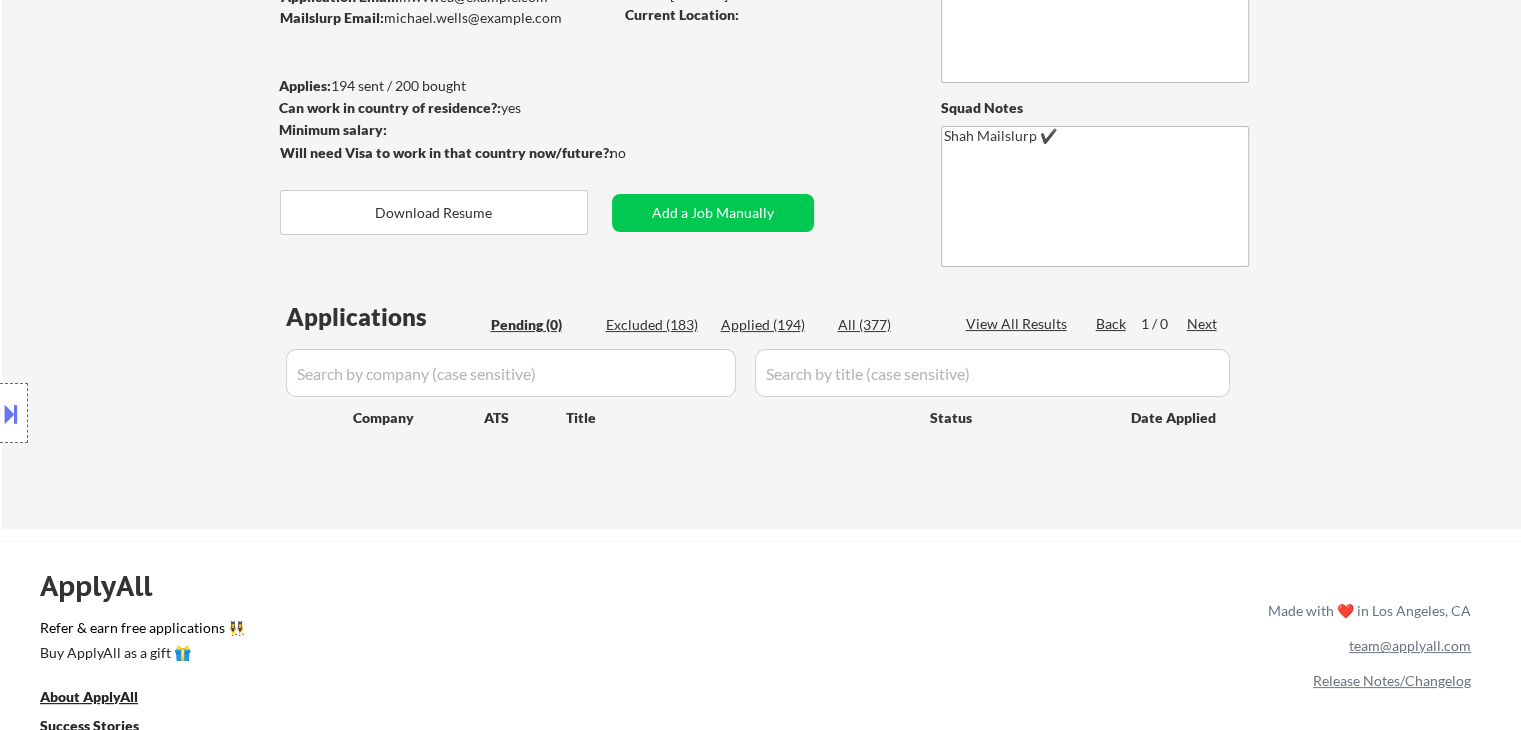 click on "Location Inclusions: It seems there might be a misunderstanding with the location "global" as it doesn't correspond to a specific geographic area. However, if you are looking for major global cities that are significant economic hubs and could be considered as "global" cities, here is a list of such cities: New York, [STATE] London, UK Tokyo, Japan Paris, France Hong Kong, China Singapore, Singapore Los Angeles, [STATE] Chicago, [STATE] Shanghai, China Beijing, China Dubai, UAE Sydney, Australia Frankfurt, Germany Toronto, Canada San Francisco, [STATE] Amsterdam, Netherlands Seoul, South Korea Zurich, Switzerland Madrid, Spain Milan, Italy If you meant a specific location within the United States or another specific area, please provide more details so I can assist you better. remote" at bounding box center (179, 413) 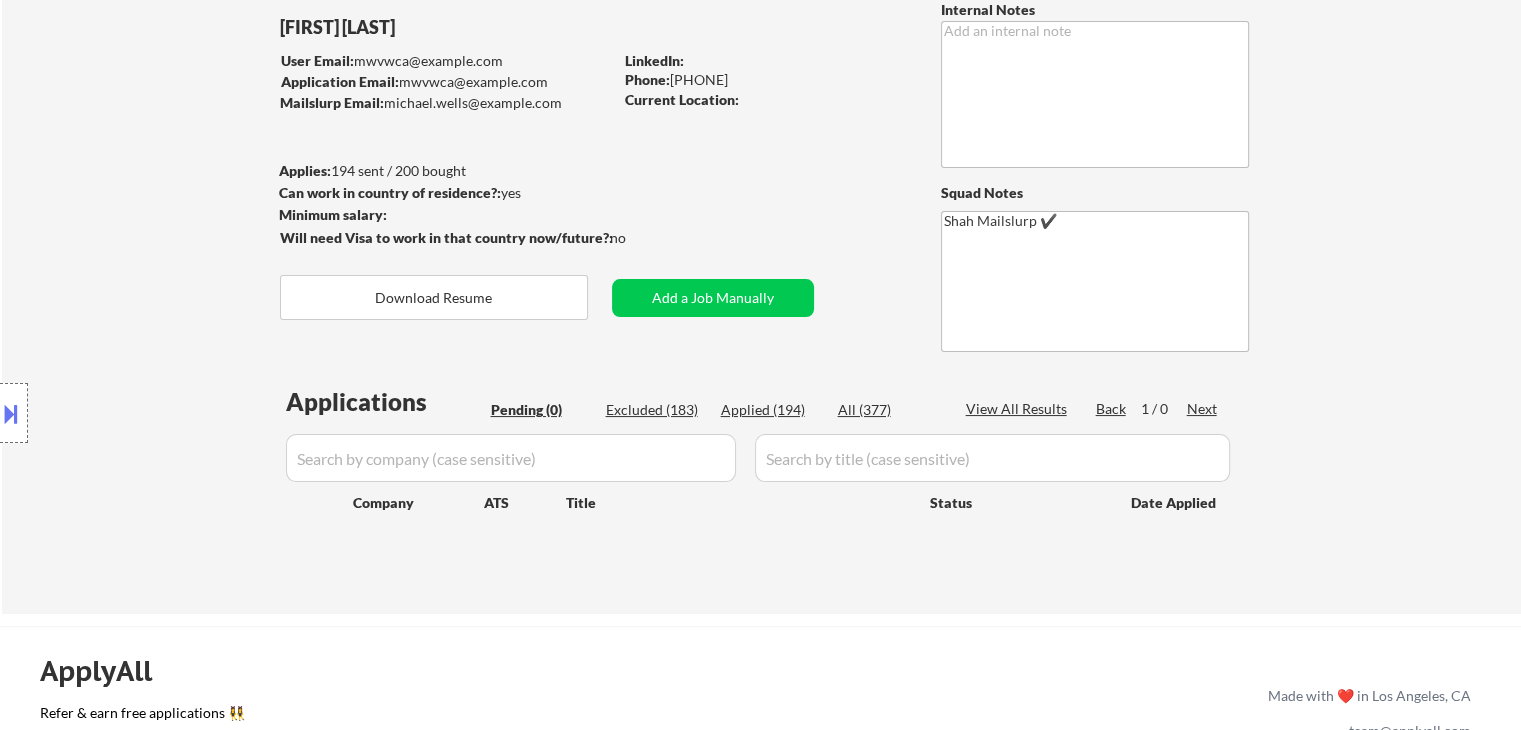 scroll, scrollTop: 0, scrollLeft: 0, axis: both 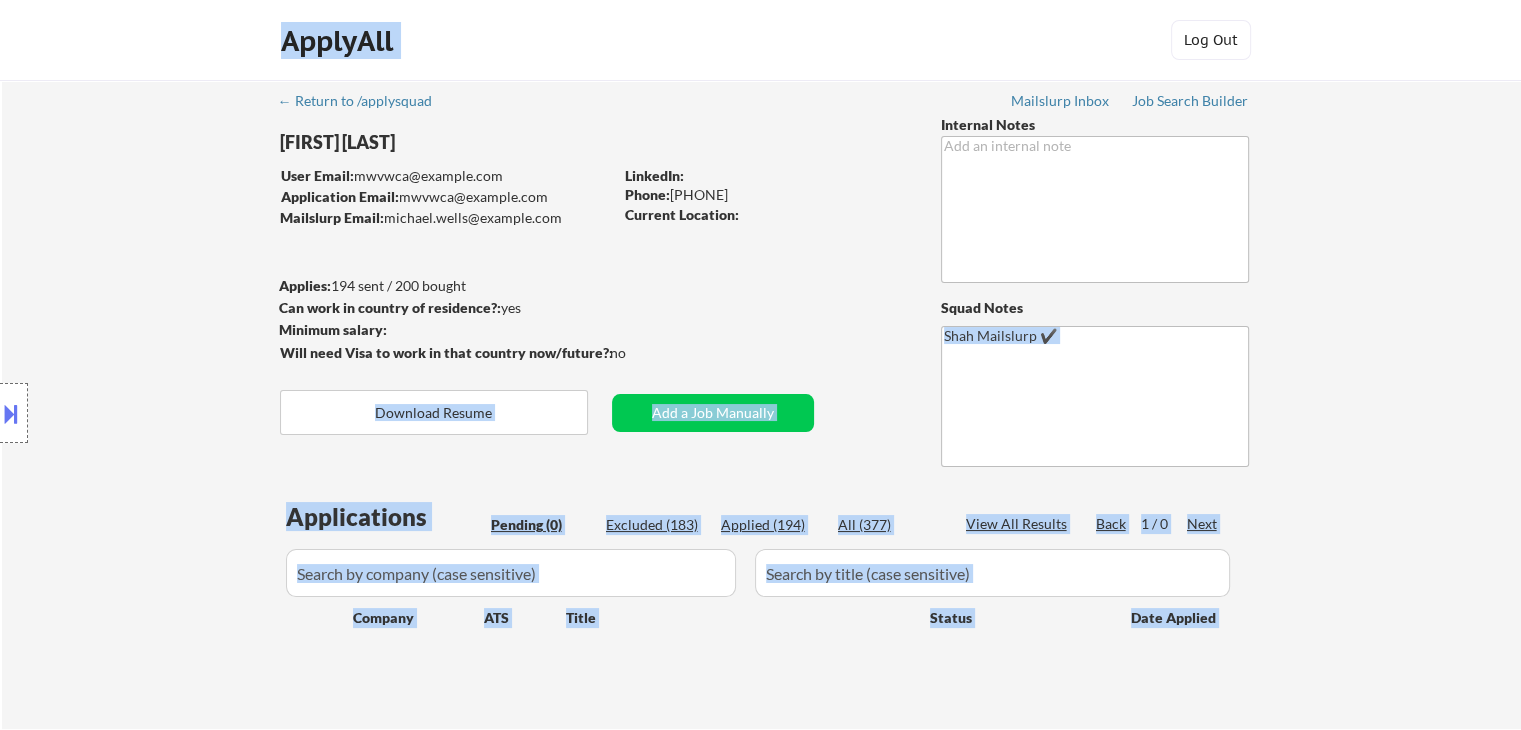 drag, startPoint x: 646, startPoint y: 347, endPoint x: 238, endPoint y: 258, distance: 417.5943 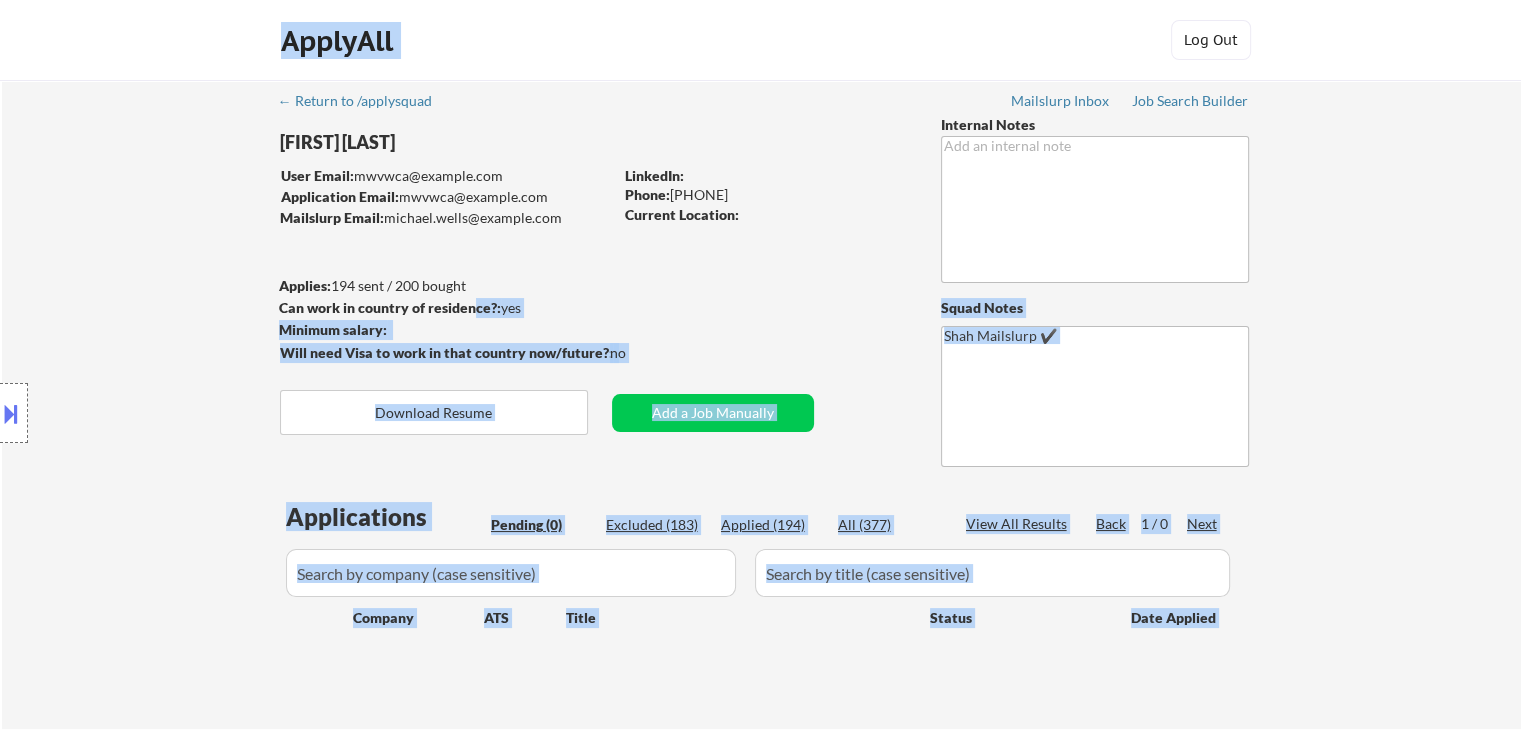 drag, startPoint x: 282, startPoint y: 281, endPoint x: 470, endPoint y: 309, distance: 190.07367 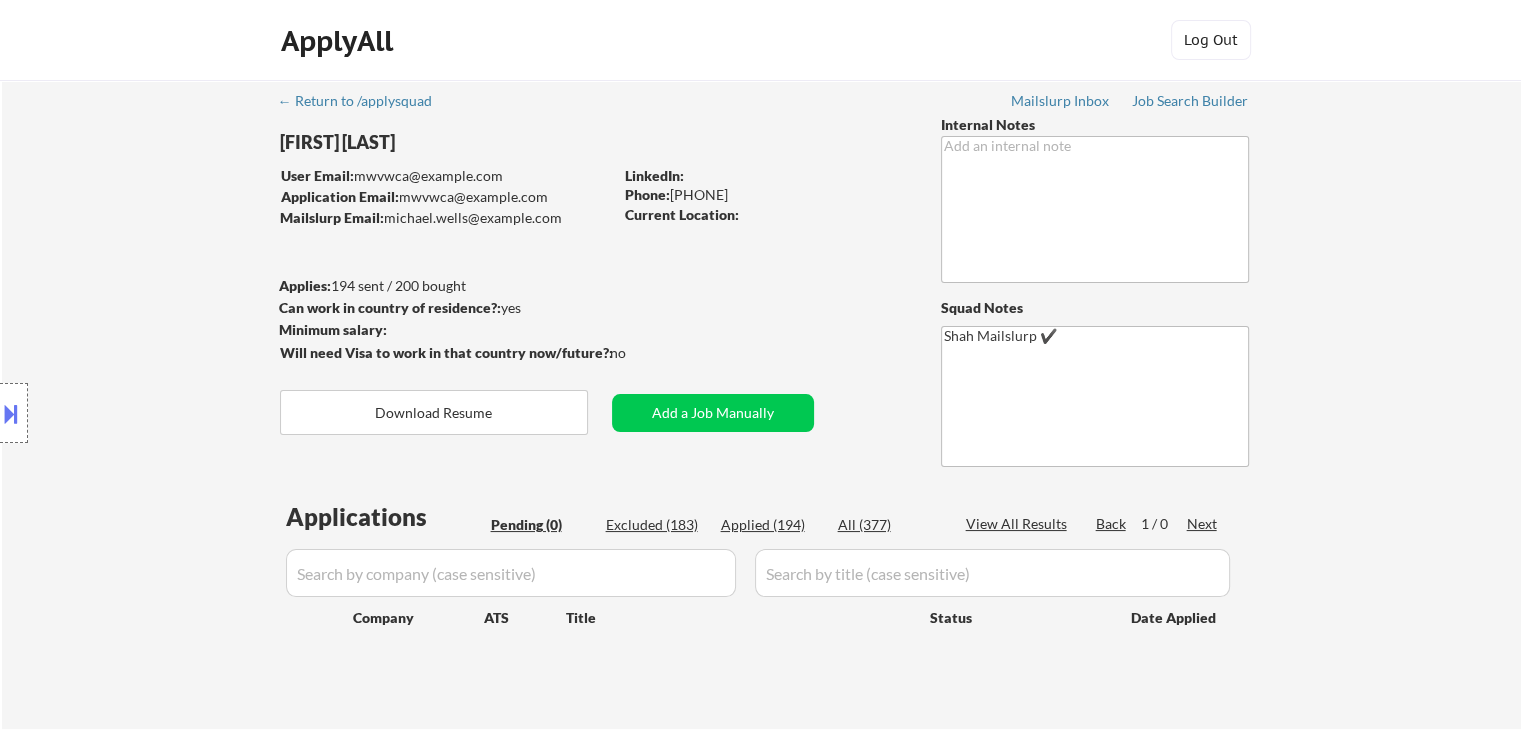 click on "Applies:  194 sent / 200 bought" at bounding box center [445, 286] 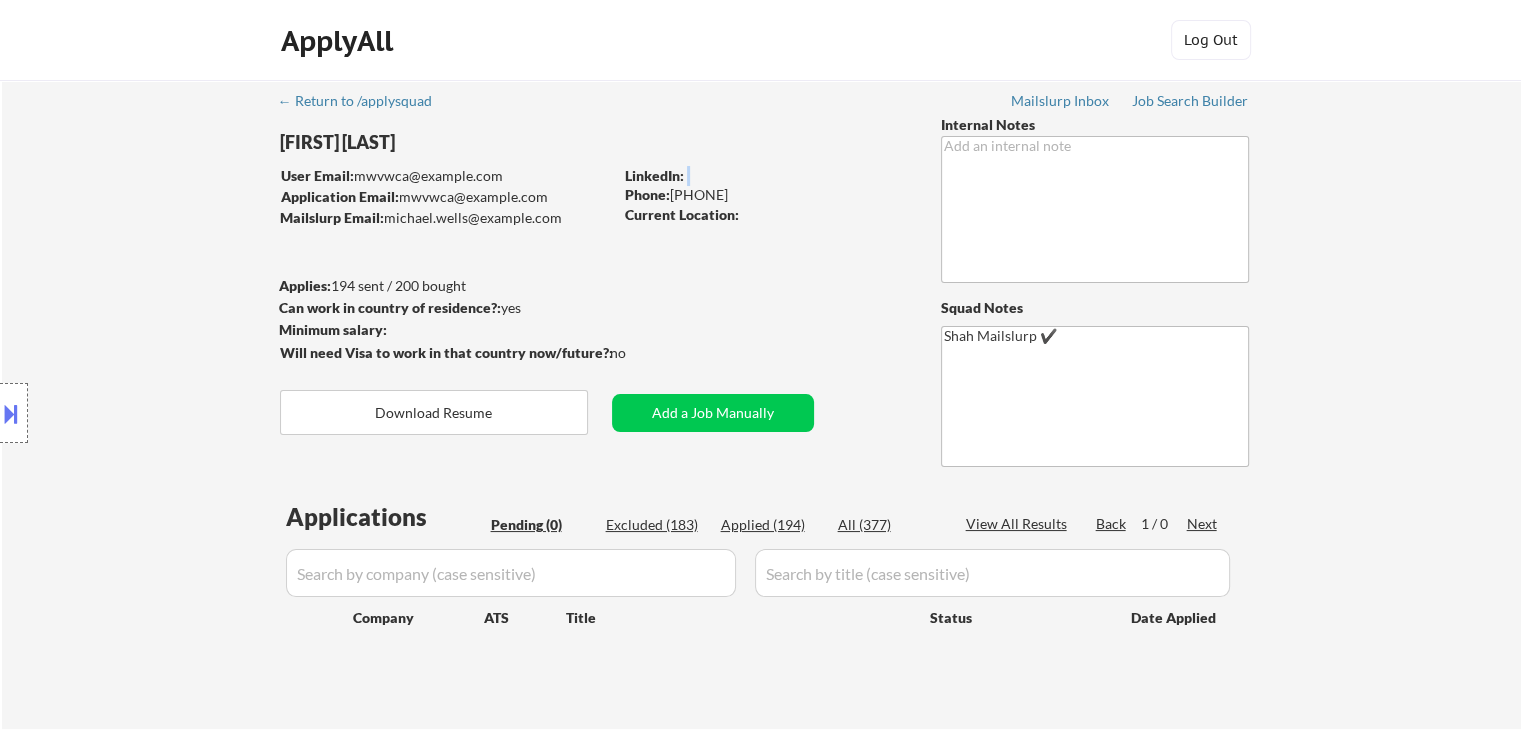 click on "LinkedIn:" at bounding box center [768, 176] 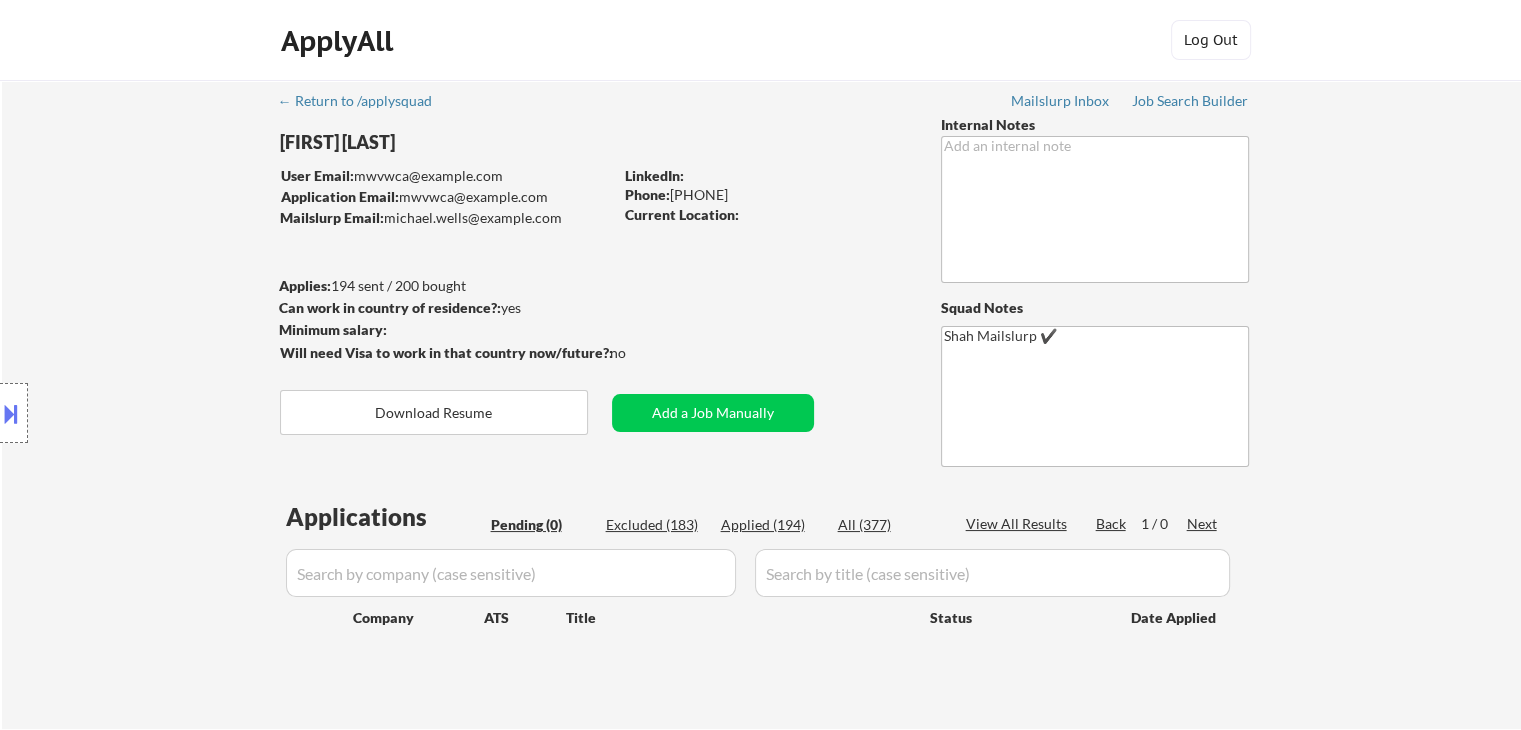 click on "Location Inclusions: It seems there might be a misunderstanding with the location "global" as it doesn't correspond to a specific geographic area. However, if you are looking for major global cities that are significant economic hubs and could be considered as "global" cities, here is a list of such cities: New York, [STATE] London, UK Tokyo, Japan Paris, France Hong Kong, China Singapore, Singapore Los Angeles, [STATE] Chicago, [STATE] Shanghai, China Beijing, China Dubai, UAE Sydney, Australia Frankfurt, Germany Toronto, Canada San Francisco, [STATE] Amsterdam, Netherlands Seoul, South Korea Zurich, Switzerland Madrid, Spain Milan, Italy If you meant a specific location within the United States or another specific area, please provide more details so I can assist you better. remote" at bounding box center [179, 413] 